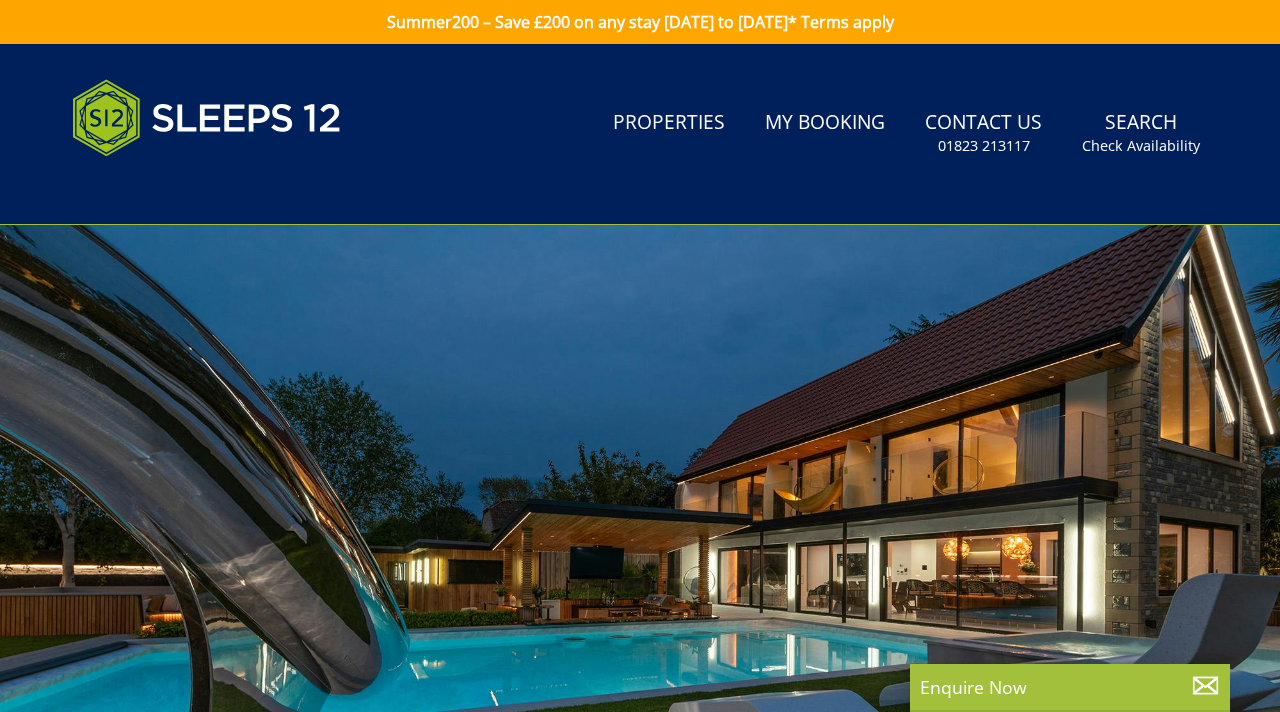 scroll, scrollTop: 0, scrollLeft: 0, axis: both 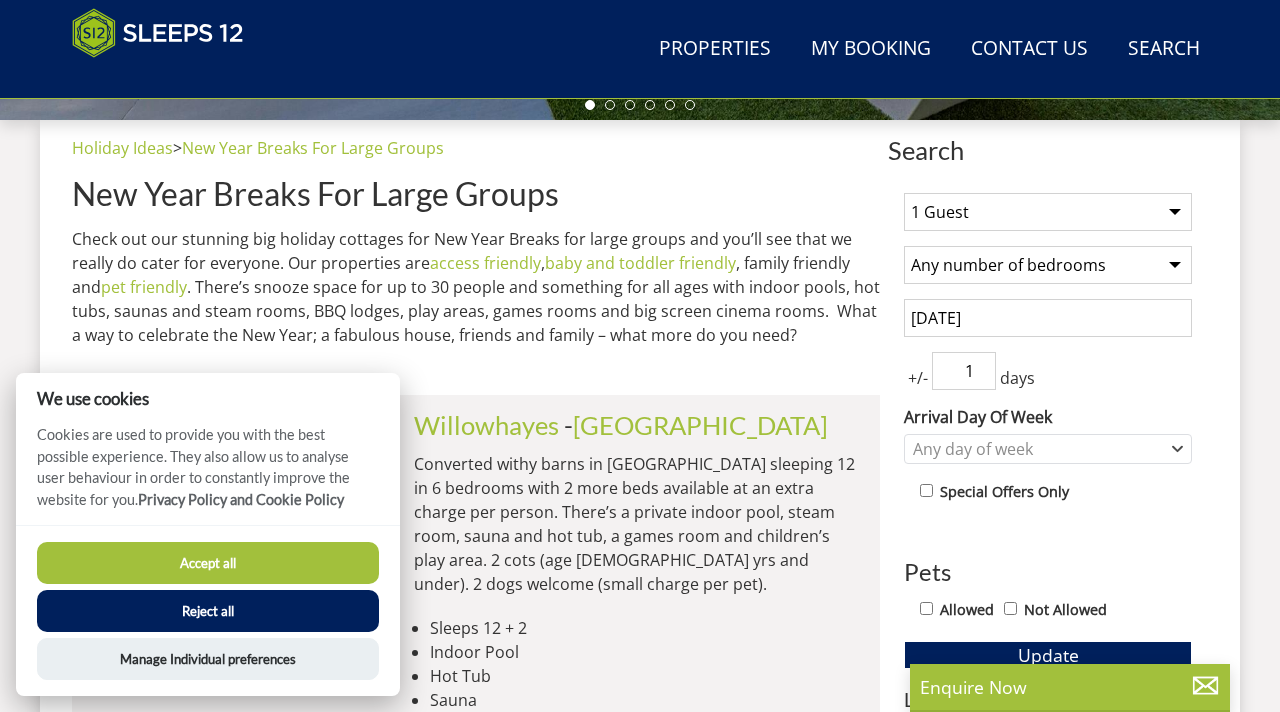 click on "1 Guest
2 Guests
3 Guests
4 Guests
5 Guests
6 Guests
7 Guests
8 Guests
9 Guests
10 Guests
11 Guests
12 Guests
13 Guests
14 Guests
15 Guests
16 Guests
17 Guests
18 Guests
19 Guests
20 Guests
21 Guests
22 Guests
23 Guests
24 Guests
25 Guests
26 Guests
27 Guests
28 Guests
29 Guests
30 Guests
31 Guests
32 Guests" at bounding box center (1048, 212) 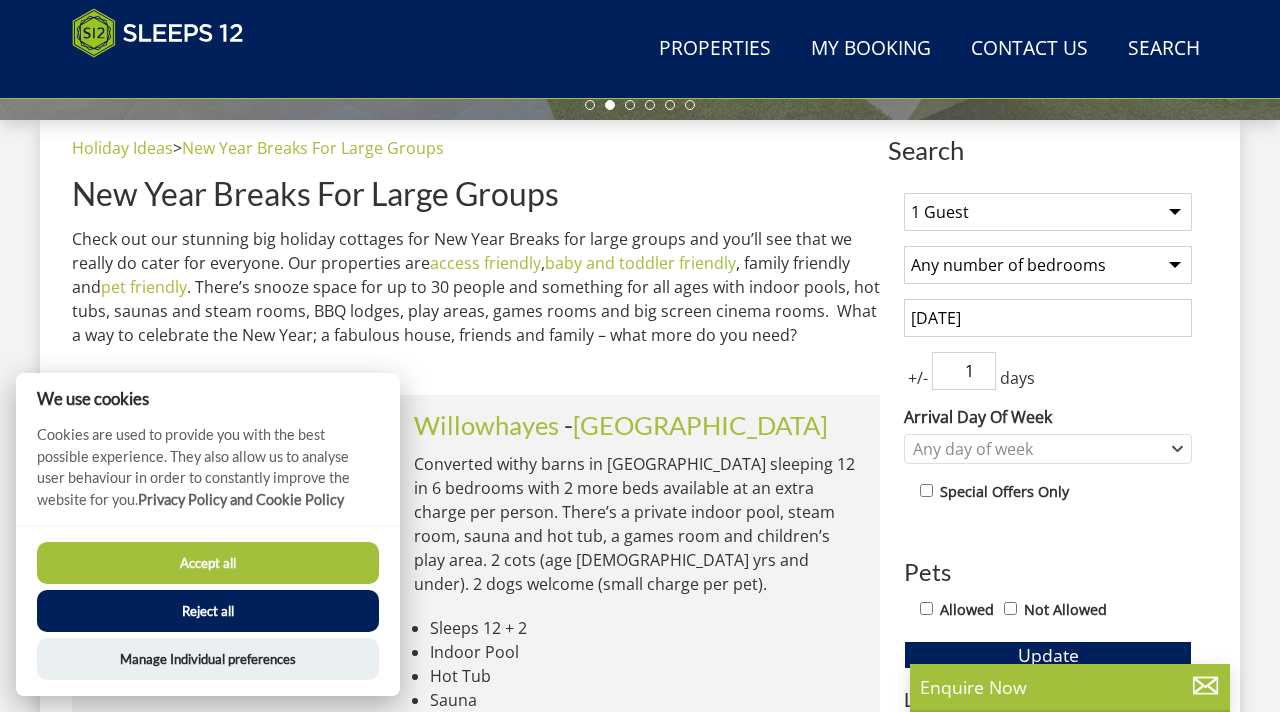 select on "13" 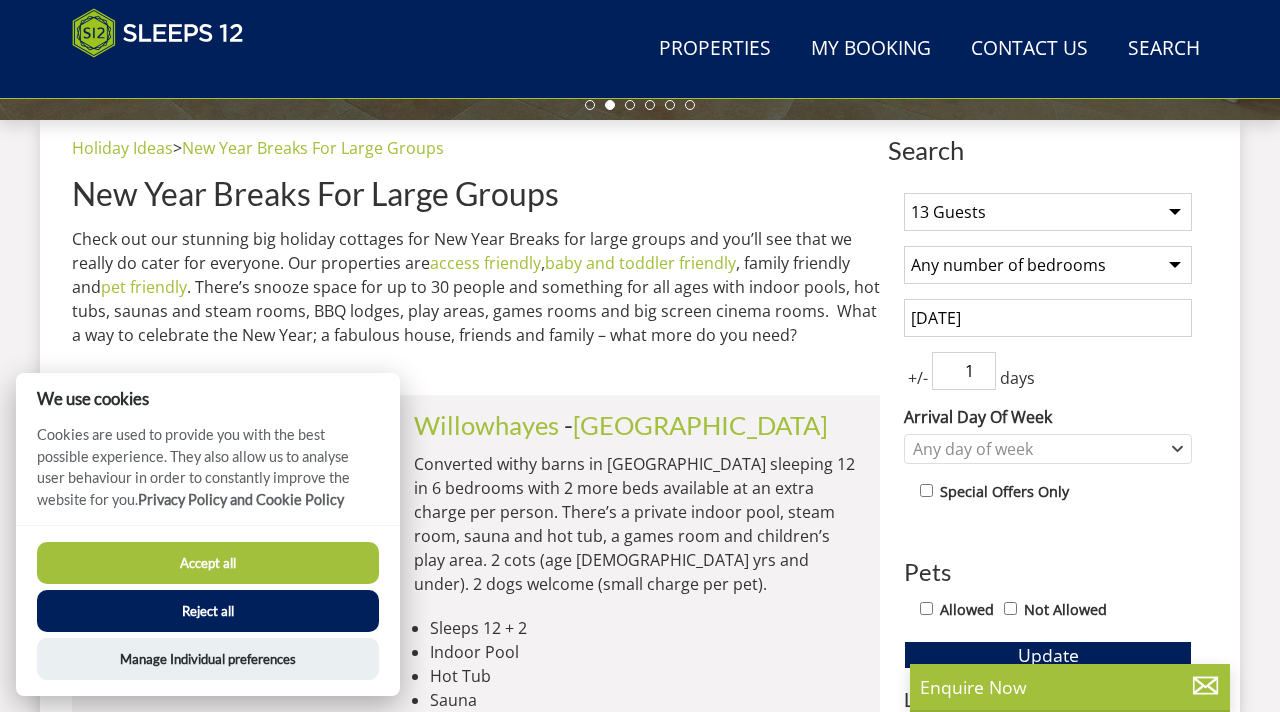 click on "Any number of bedrooms
4 Bedrooms
5 Bedrooms
6 Bedrooms
7 Bedrooms
8 Bedrooms
9 Bedrooms
10 Bedrooms
11 Bedrooms
12 Bedrooms
13 Bedrooms
14 Bedrooms
15 Bedrooms
16 Bedrooms" at bounding box center (1048, 265) 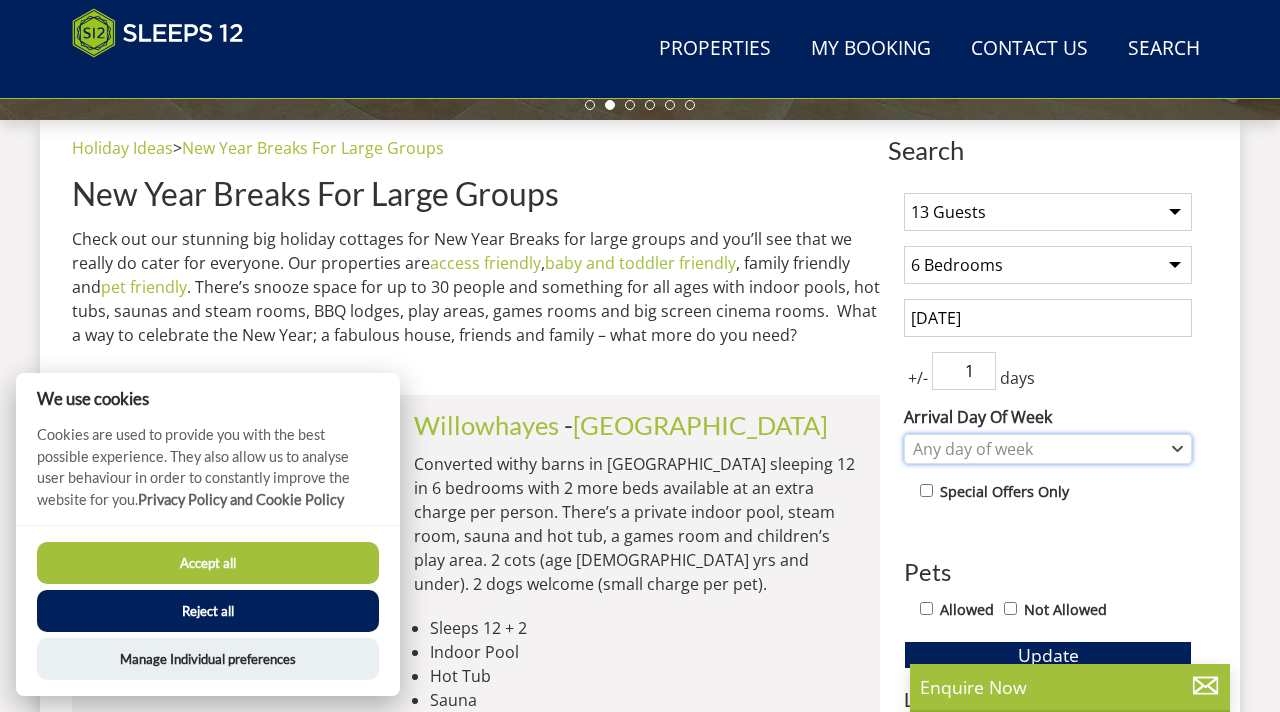 click on "Any day of week" at bounding box center (1037, 449) 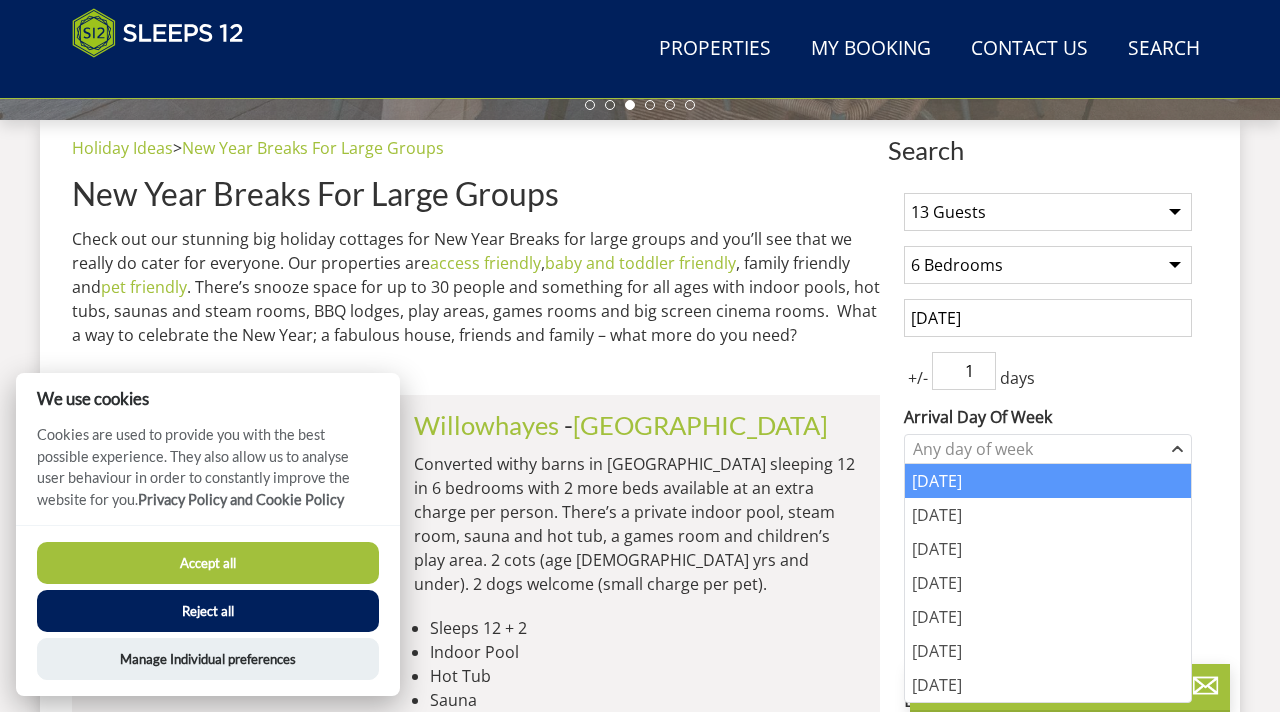 click on "[DATE]" at bounding box center [1048, 481] 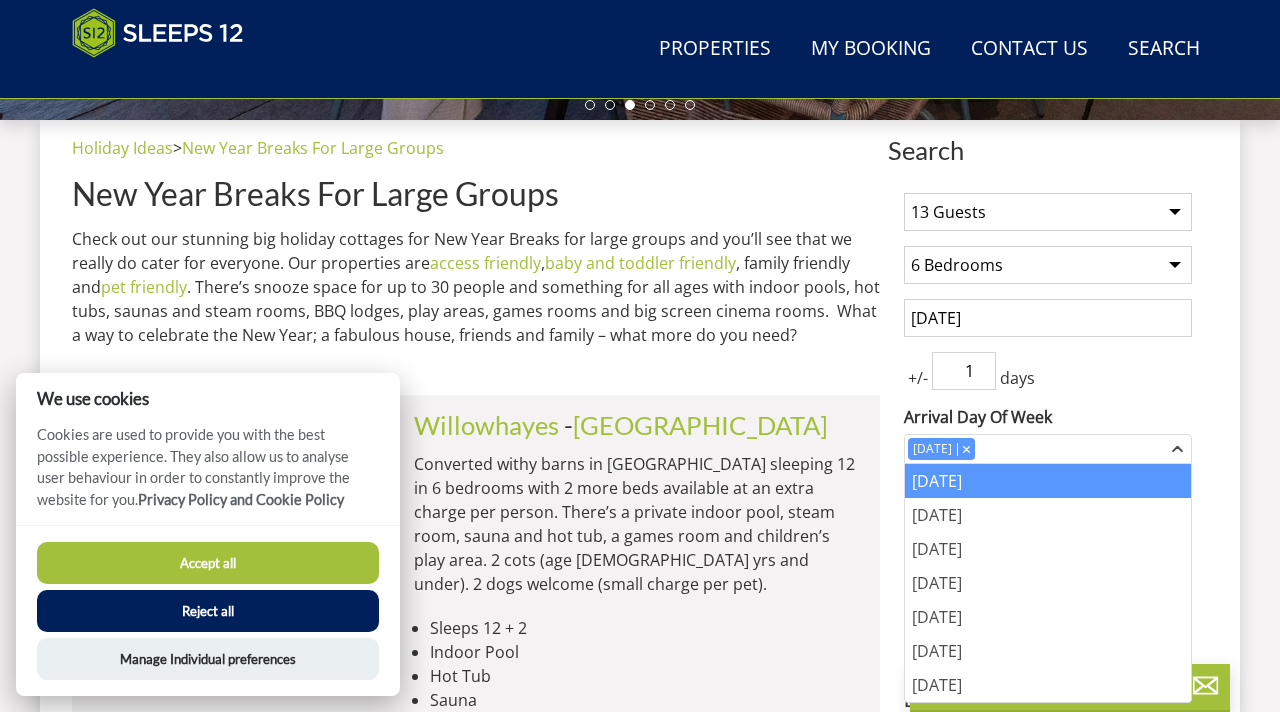 click on "+/-
1
days" at bounding box center (1048, 371) 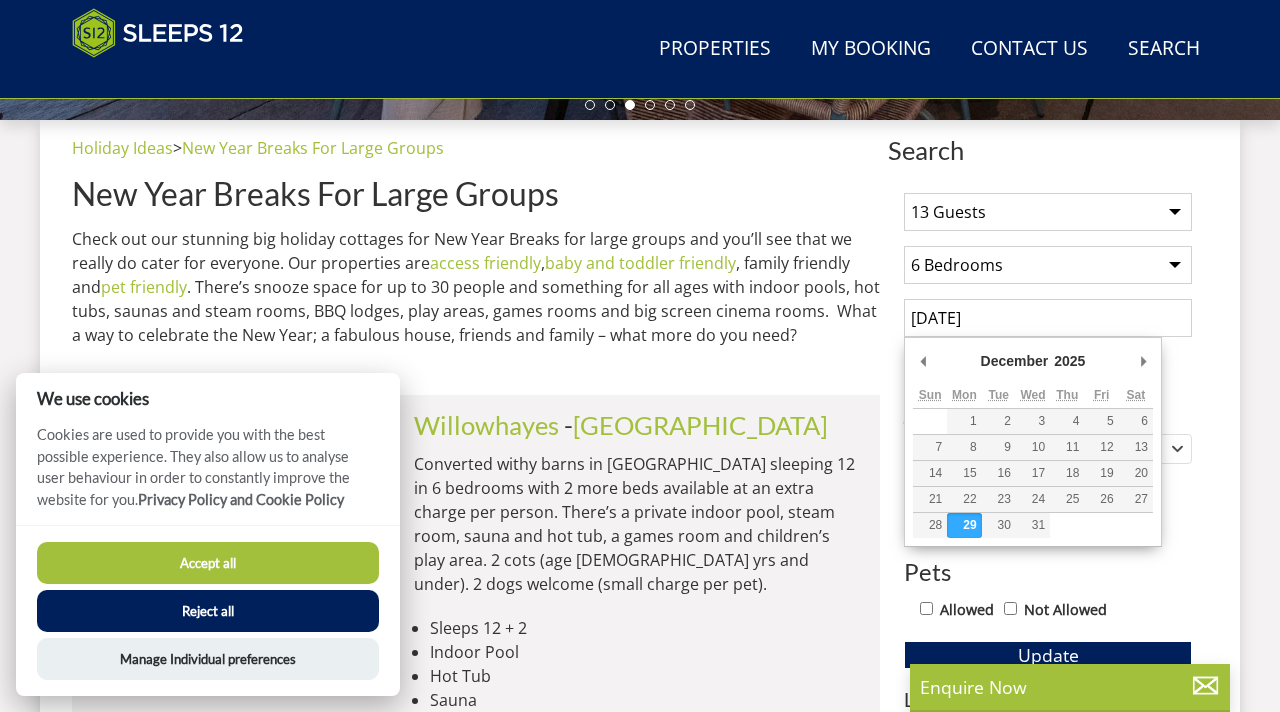 click on "[DATE]" at bounding box center (1048, 318) 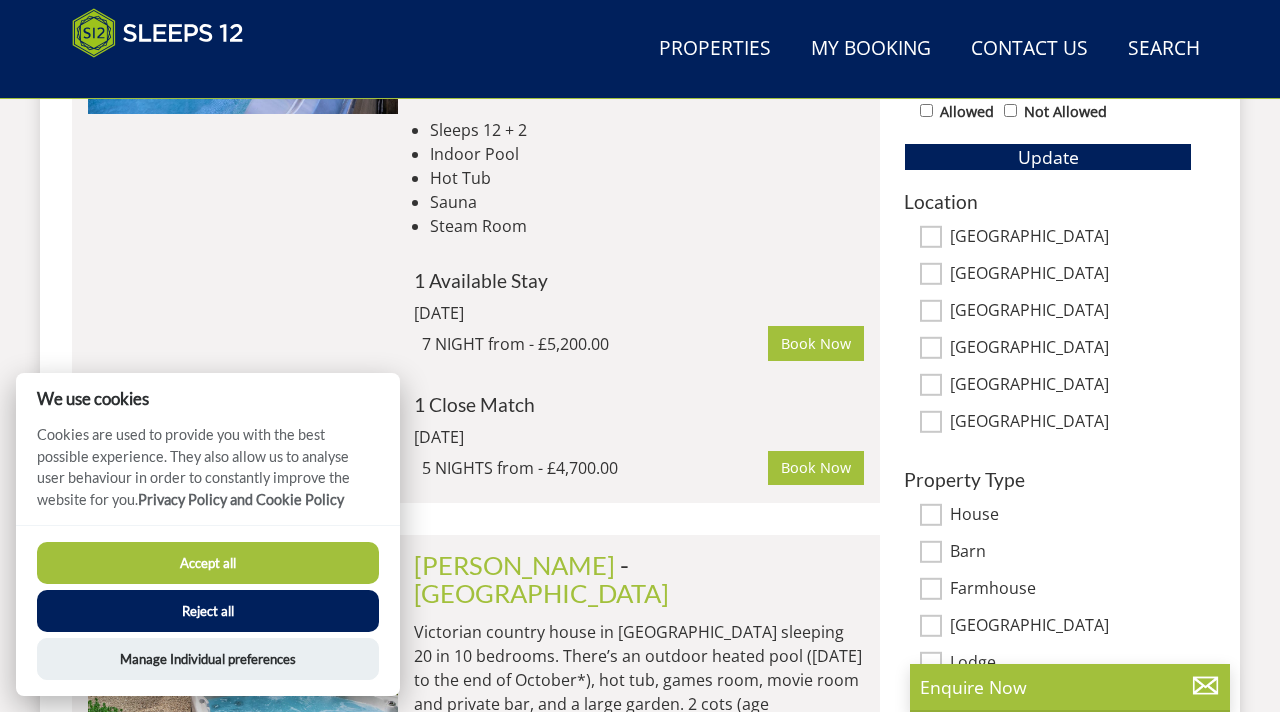 scroll, scrollTop: 1252, scrollLeft: 0, axis: vertical 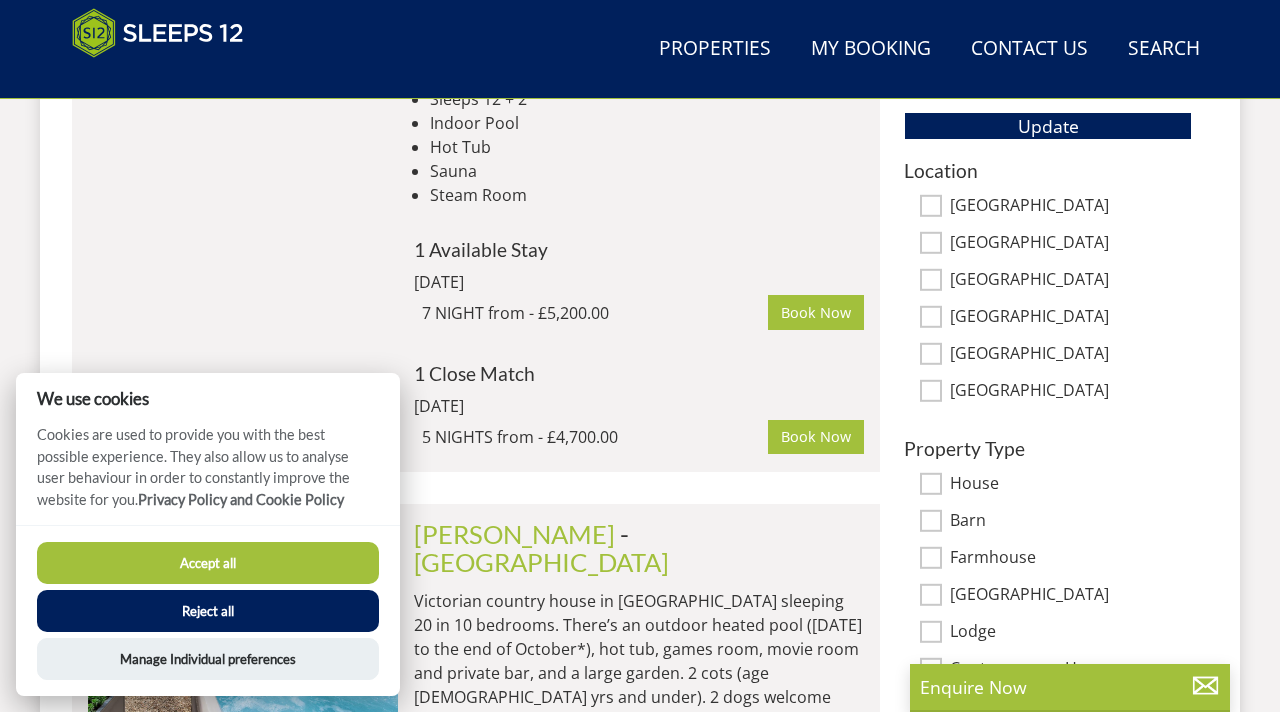 click on "Barn" at bounding box center (931, 521) 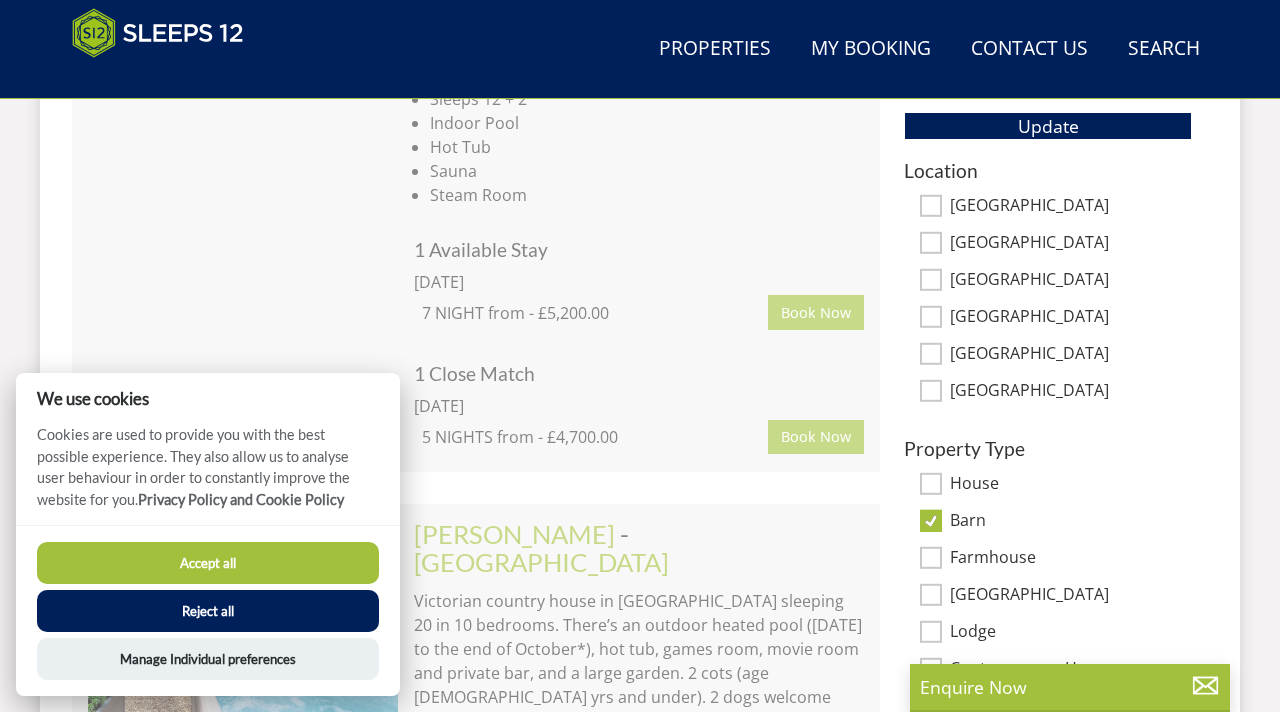 click on "House" at bounding box center (931, 484) 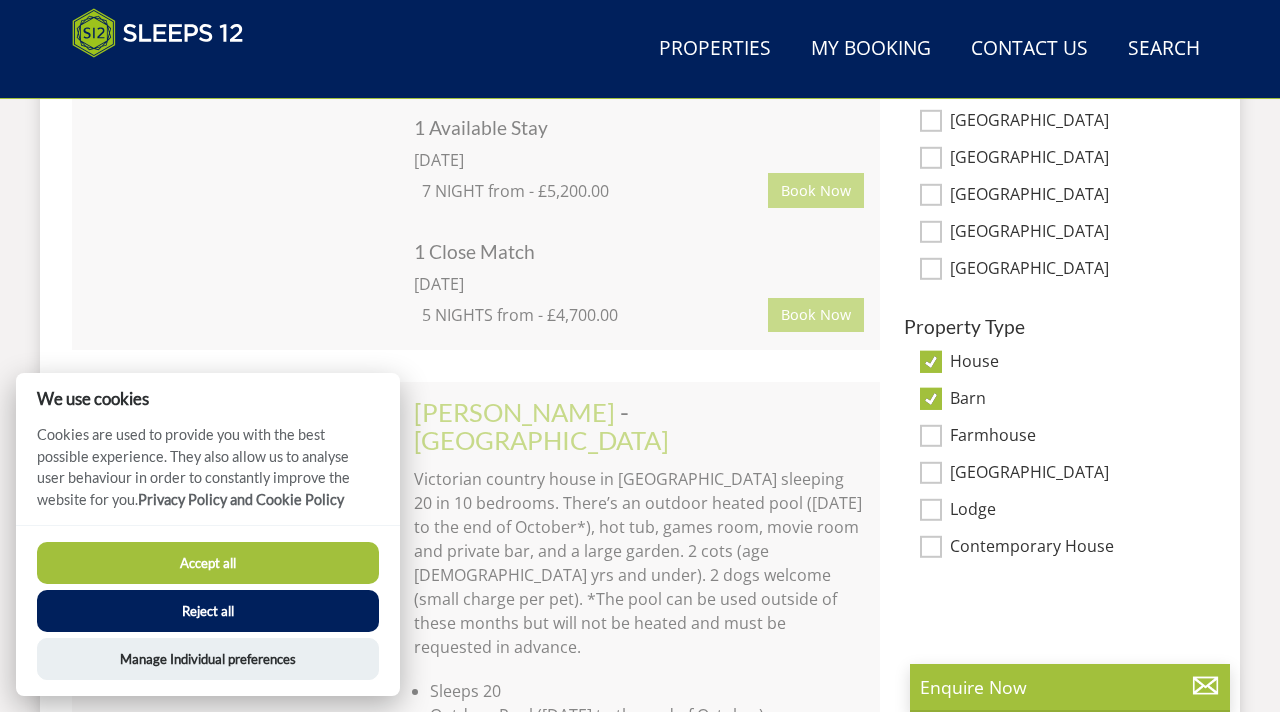 scroll, scrollTop: 1375, scrollLeft: 0, axis: vertical 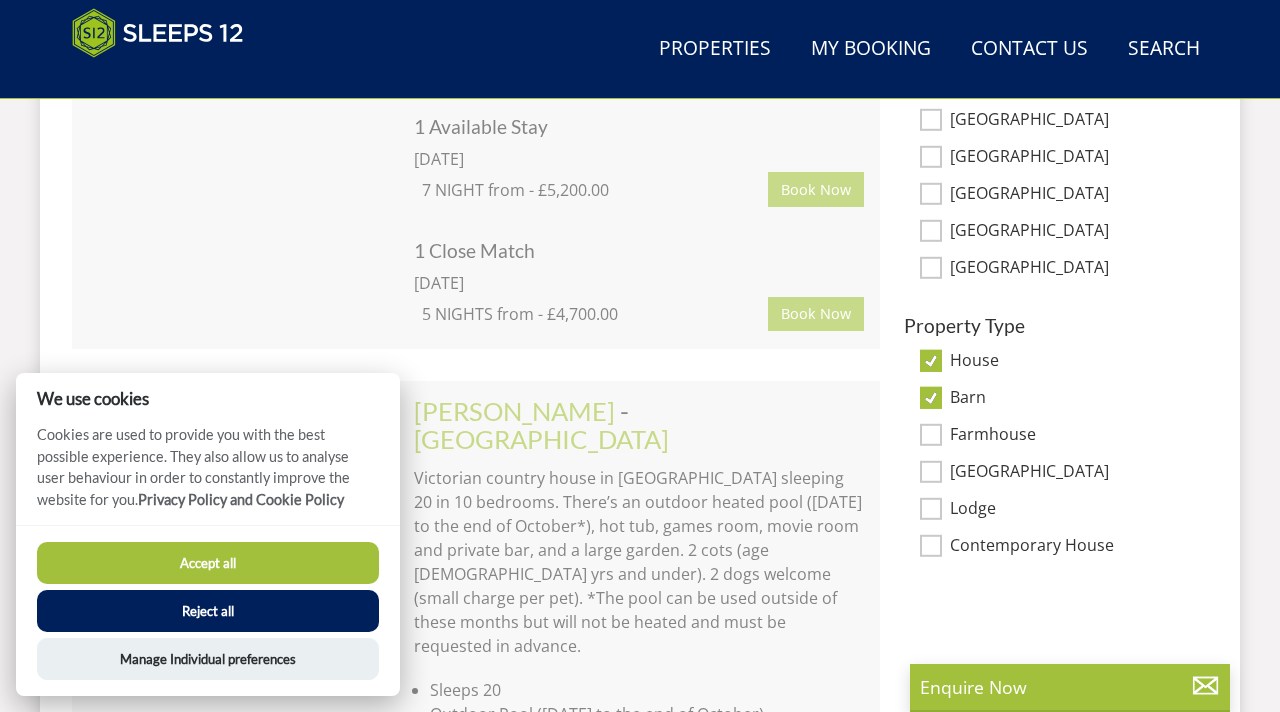 click on "[GEOGRAPHIC_DATA]" at bounding box center (931, 472) 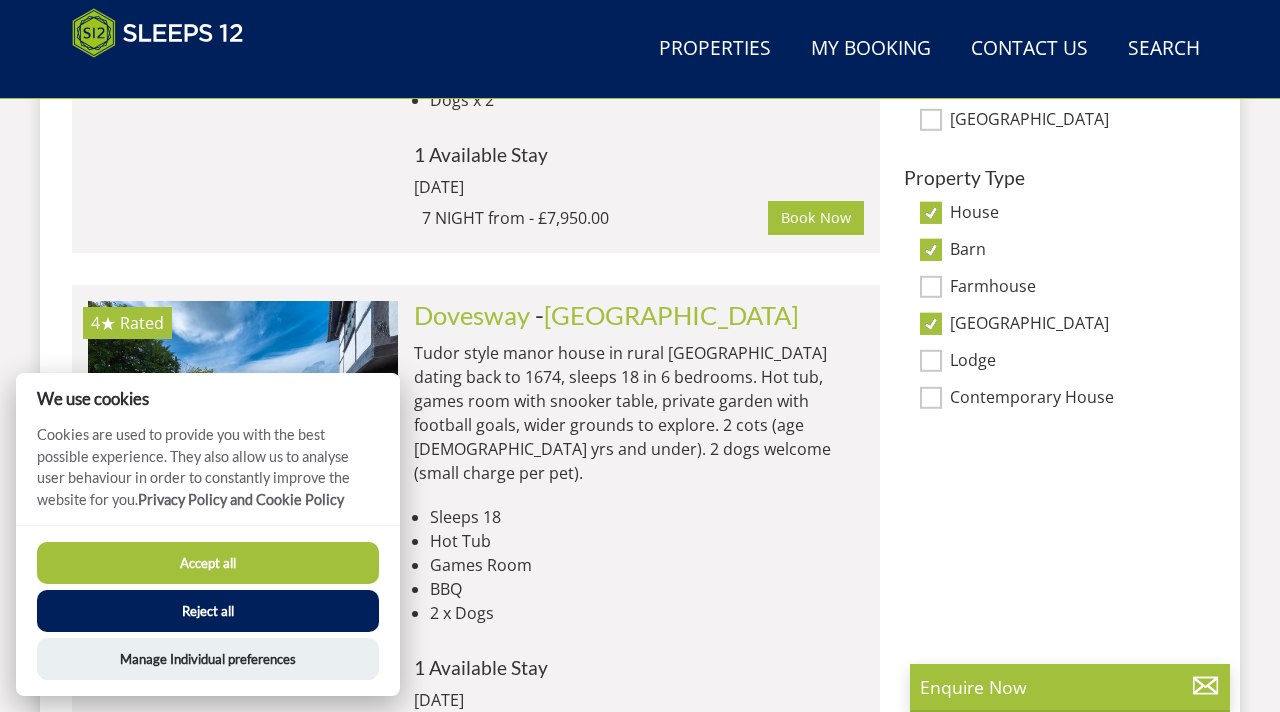 click on "Contemporary House" at bounding box center [931, 398] 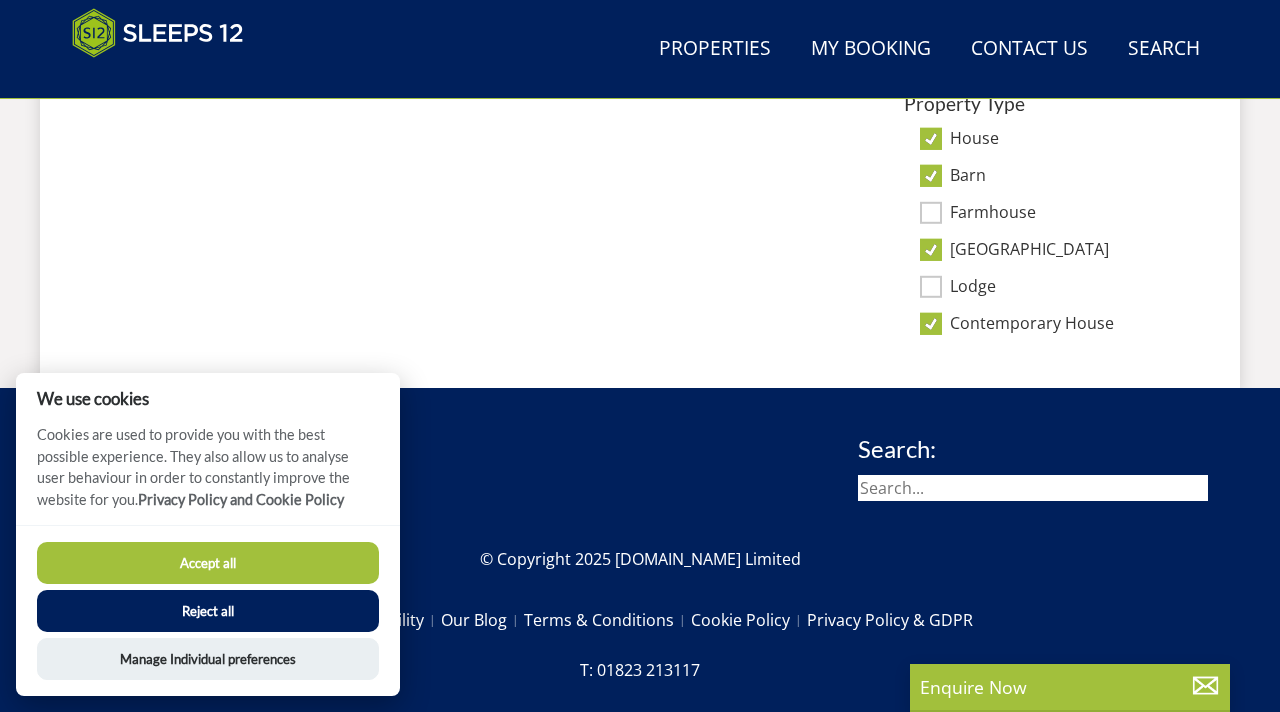 click on "Reject all" at bounding box center [208, 611] 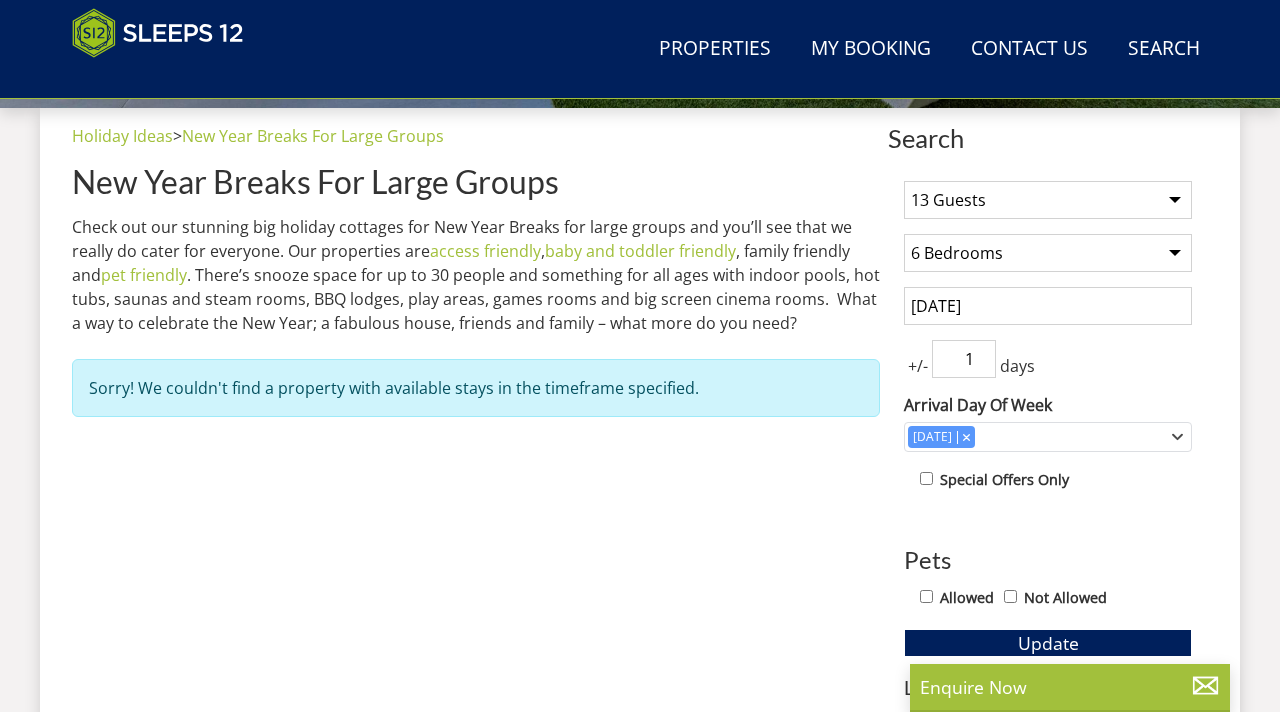scroll, scrollTop: 739, scrollLeft: 0, axis: vertical 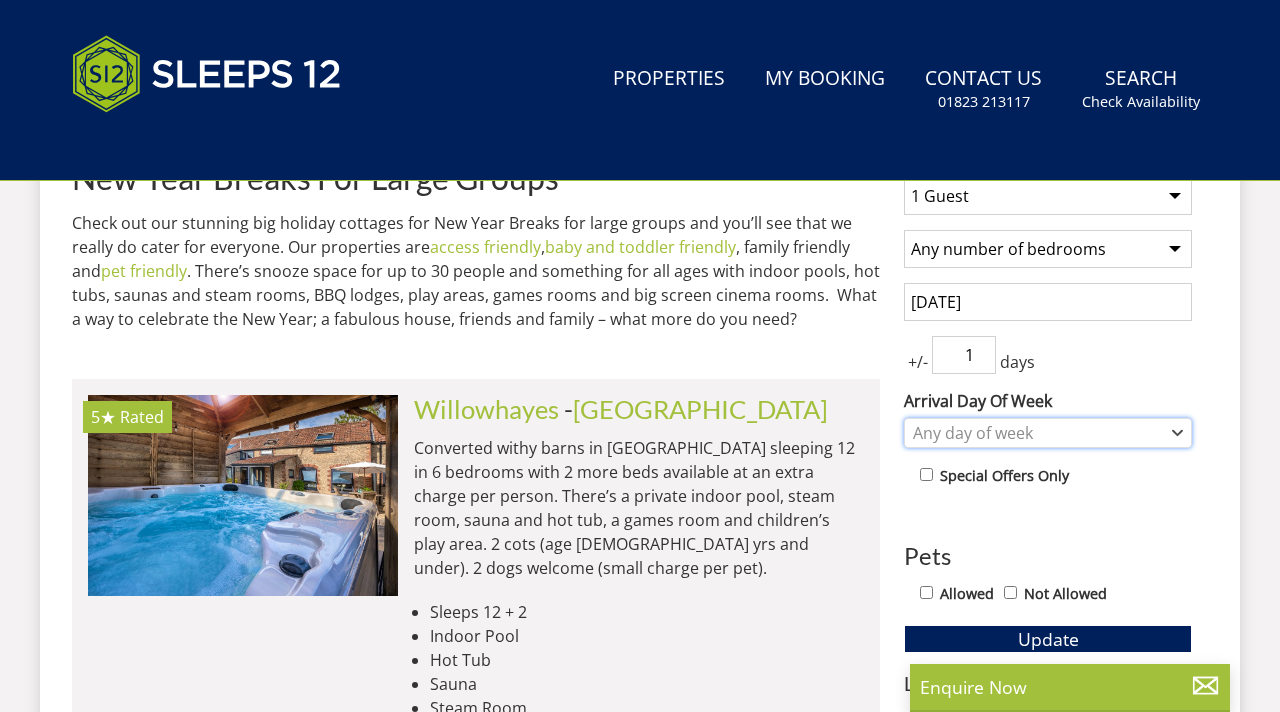 click on "Any day of week" at bounding box center [1037, 433] 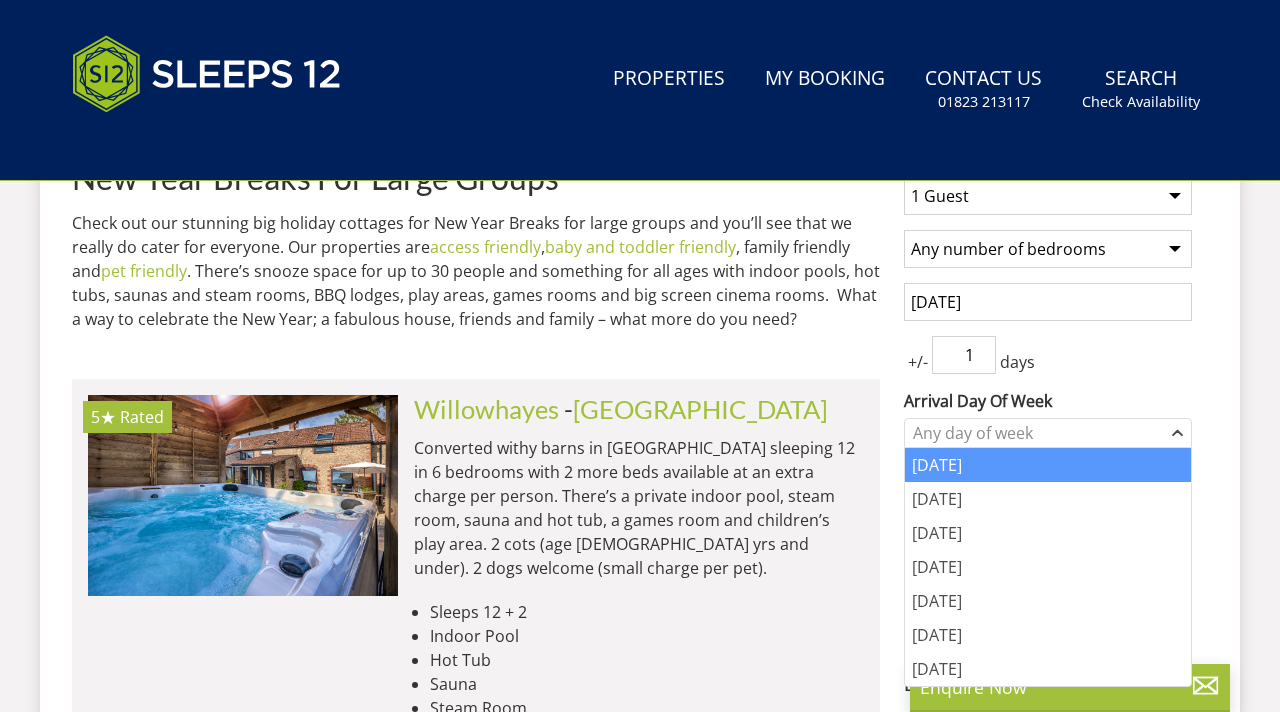 click on "[DATE]" at bounding box center (1048, 465) 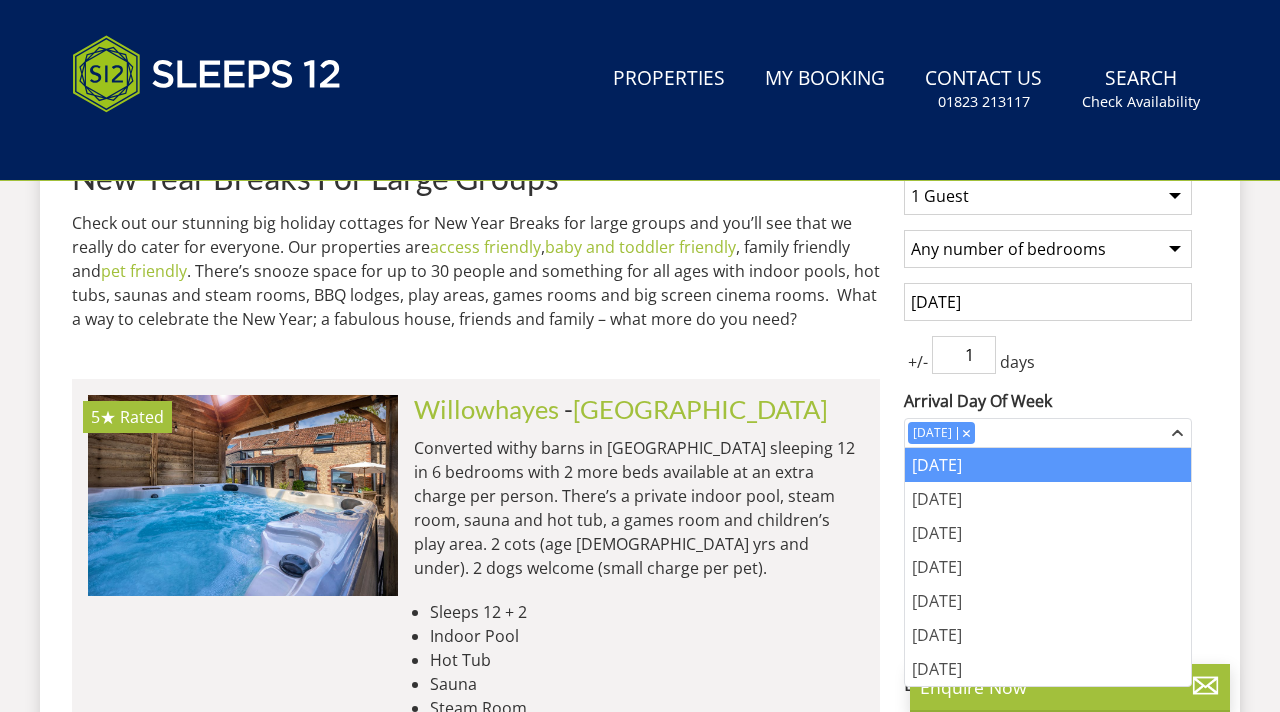 click on "5★
Rated
Willowhayes
Check Availability
More Info
[GEOGRAPHIC_DATA]
-  [GEOGRAPHIC_DATA]
Sleeps 12 + 2
Indoor Pool
Hot Tub
Sauna
Steam Room
1 Available Stay
[DATE]
7 NIGHT from - £5,200.00
Book Now
1 Close Match" at bounding box center [476, 682] 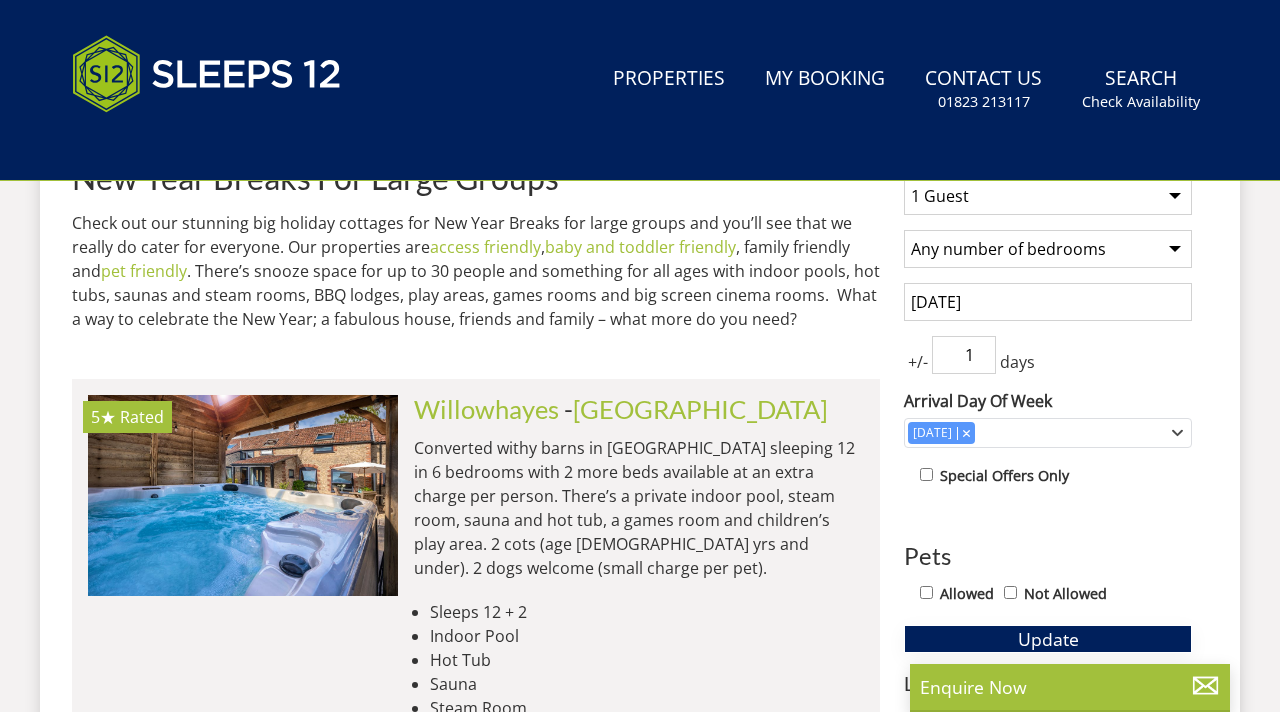 click on "Update" at bounding box center (1048, 639) 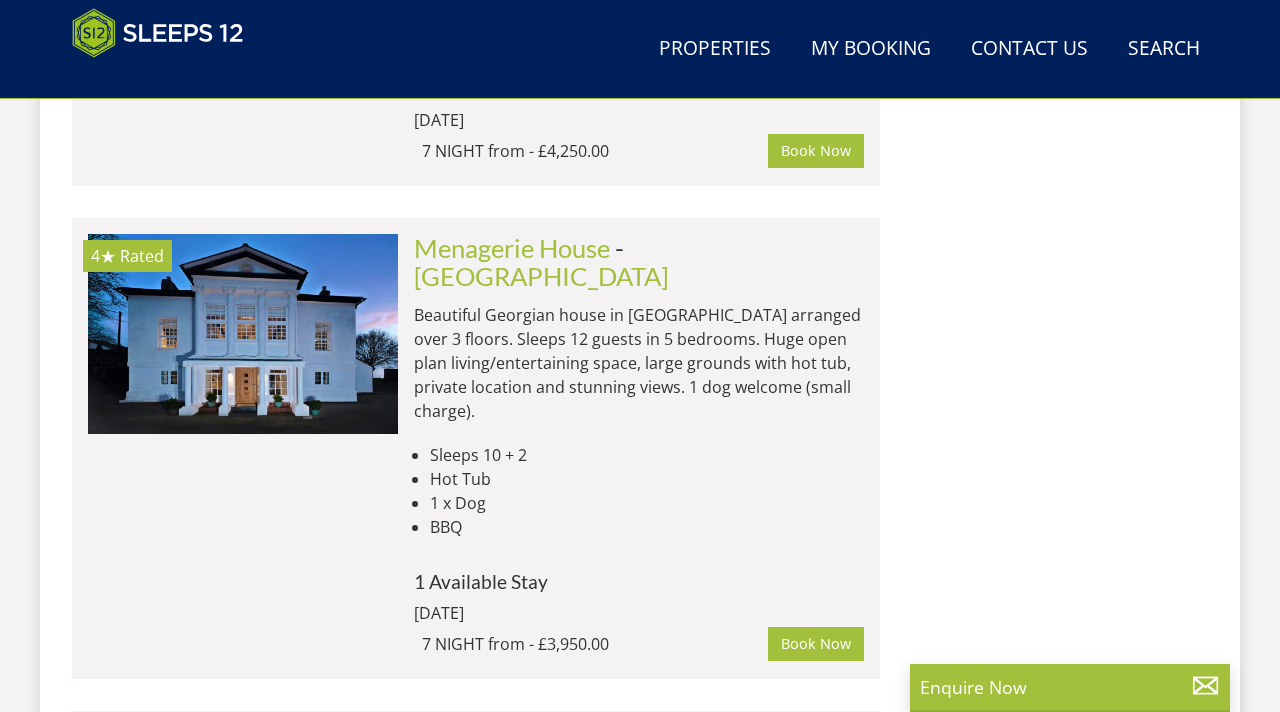 scroll, scrollTop: 2585, scrollLeft: 0, axis: vertical 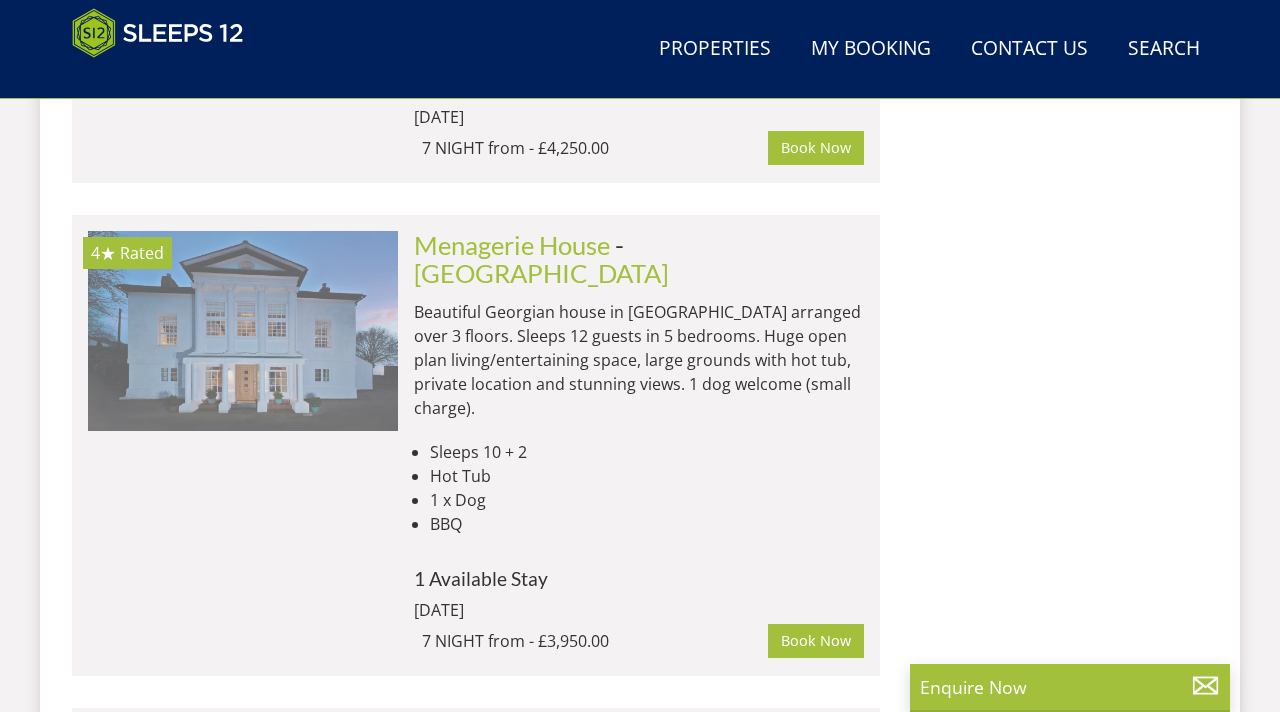 click at bounding box center [243, 331] 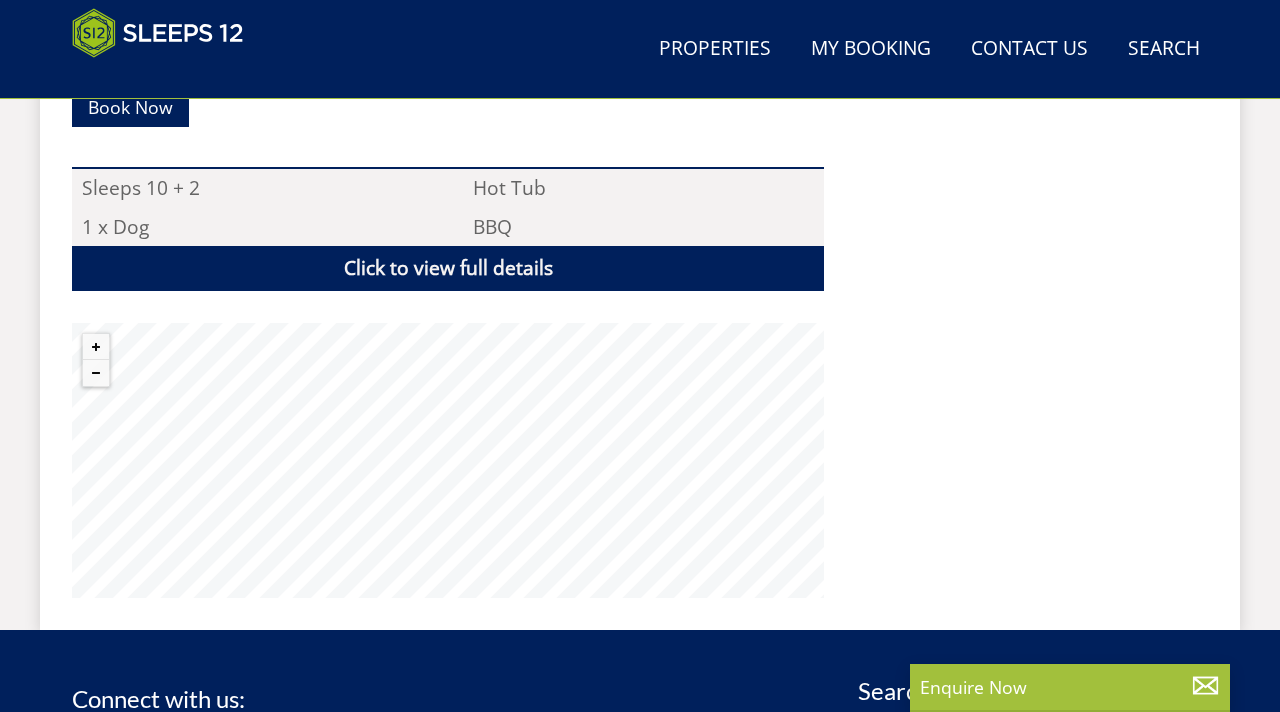 scroll, scrollTop: 1299, scrollLeft: 0, axis: vertical 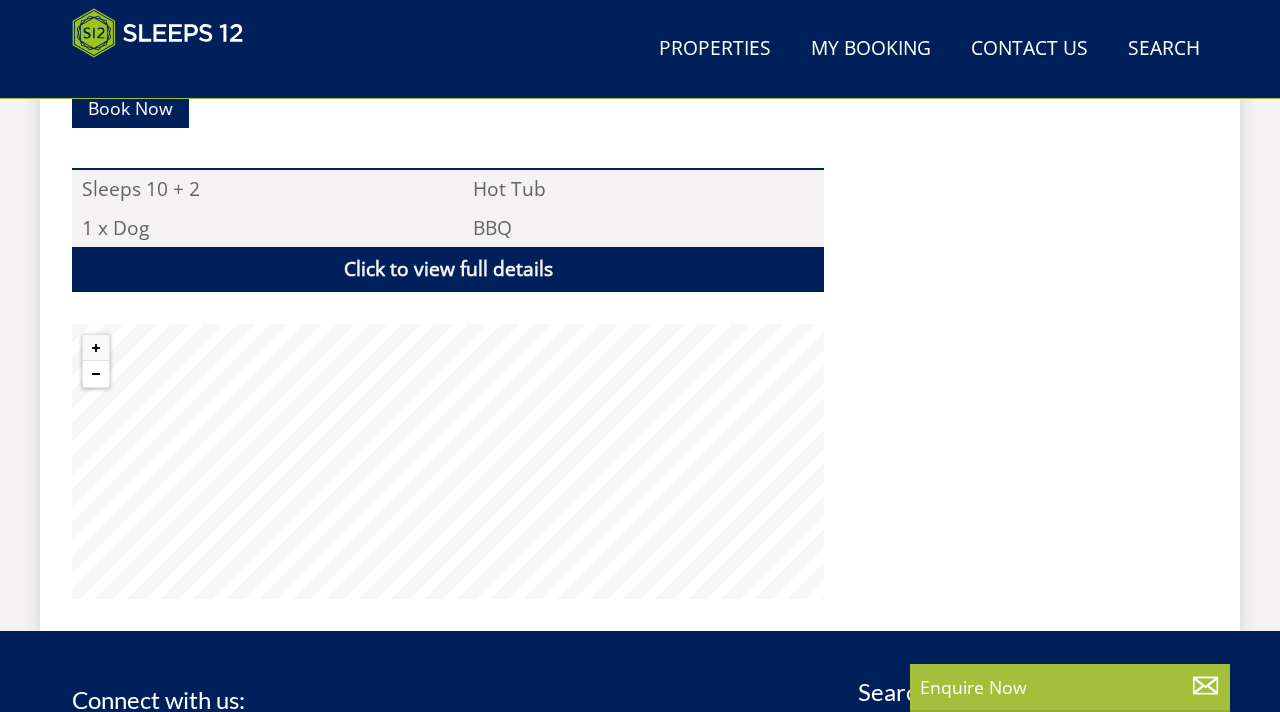 click at bounding box center (96, 374) 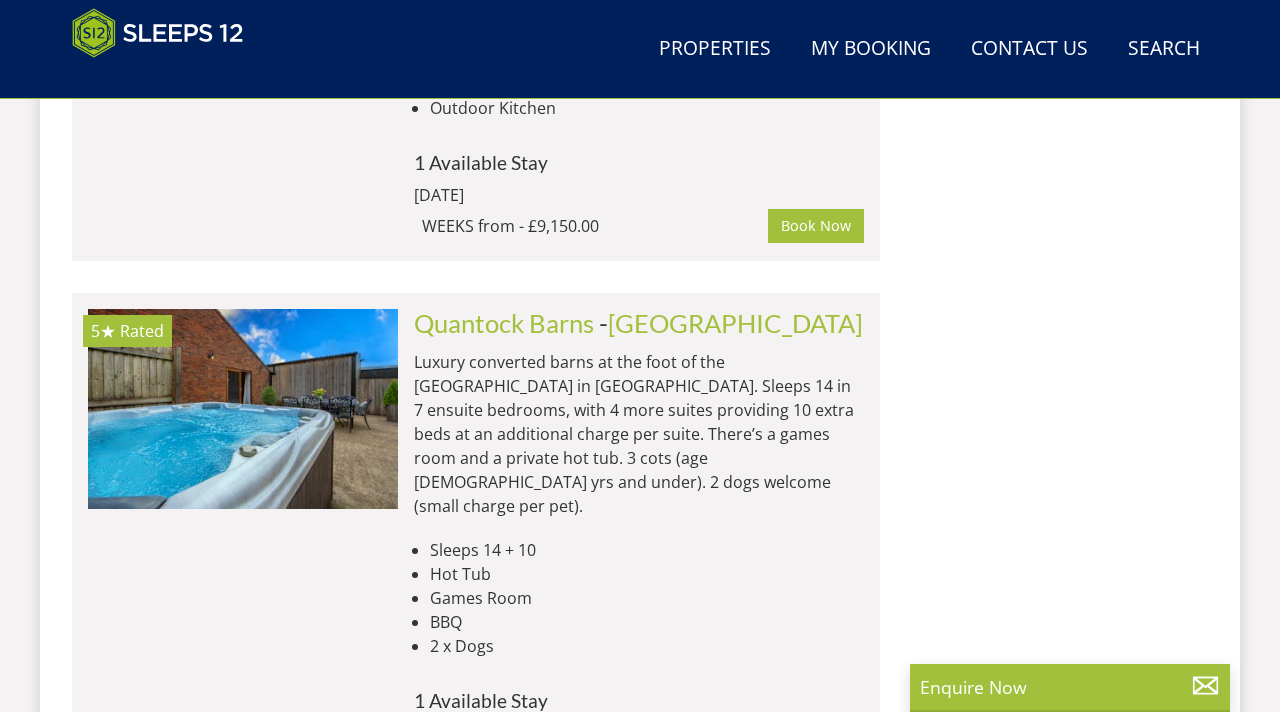 scroll, scrollTop: 11335, scrollLeft: 0, axis: vertical 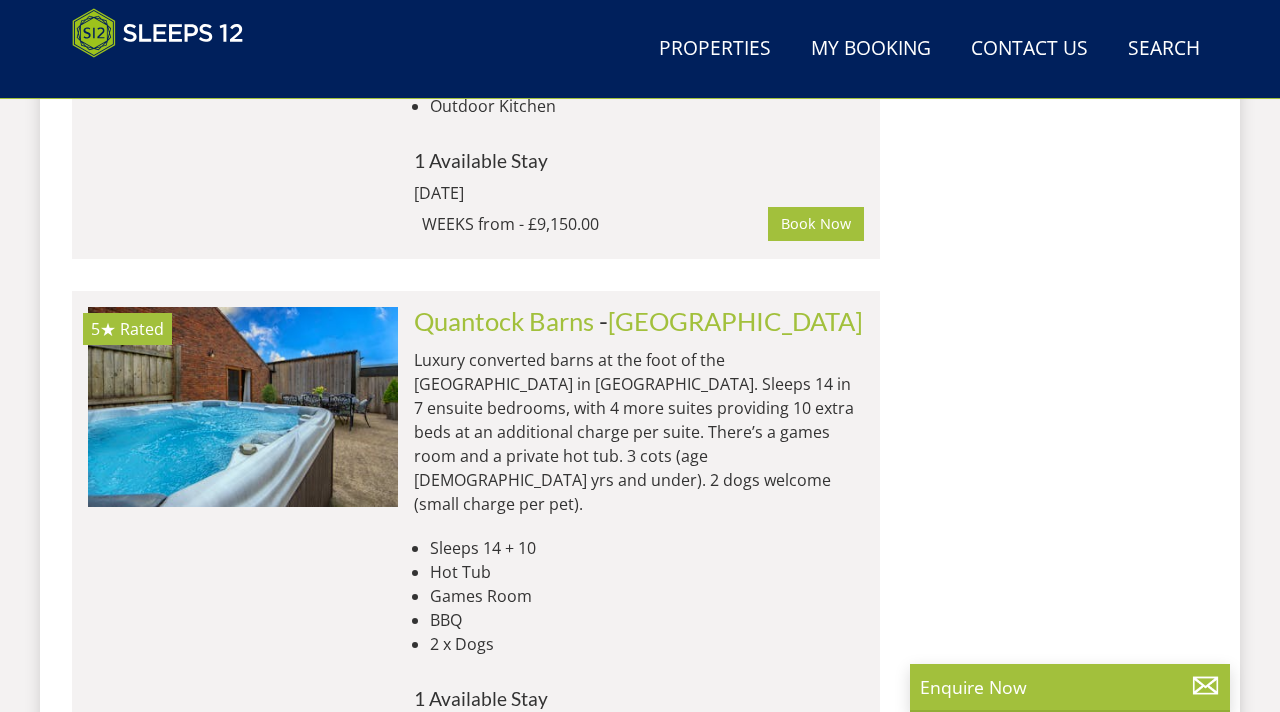 click on "Load More" at bounding box center (476, 847) 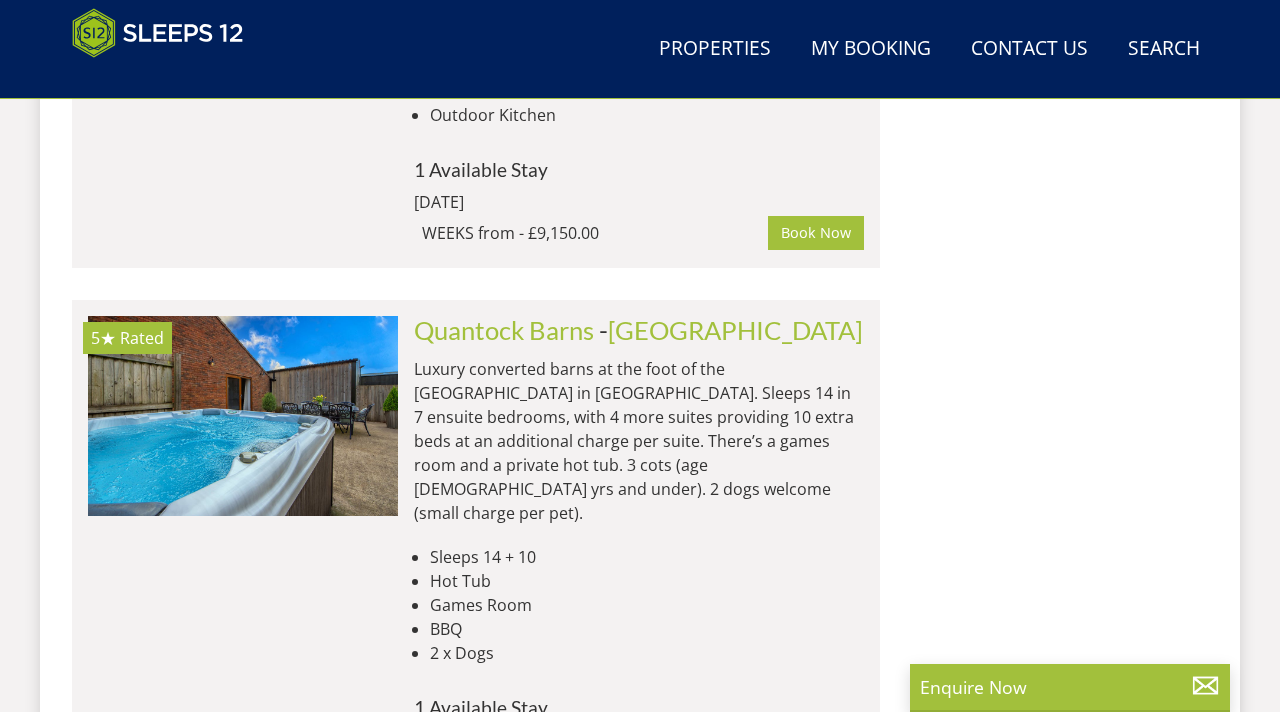 scroll, scrollTop: 11415, scrollLeft: 0, axis: vertical 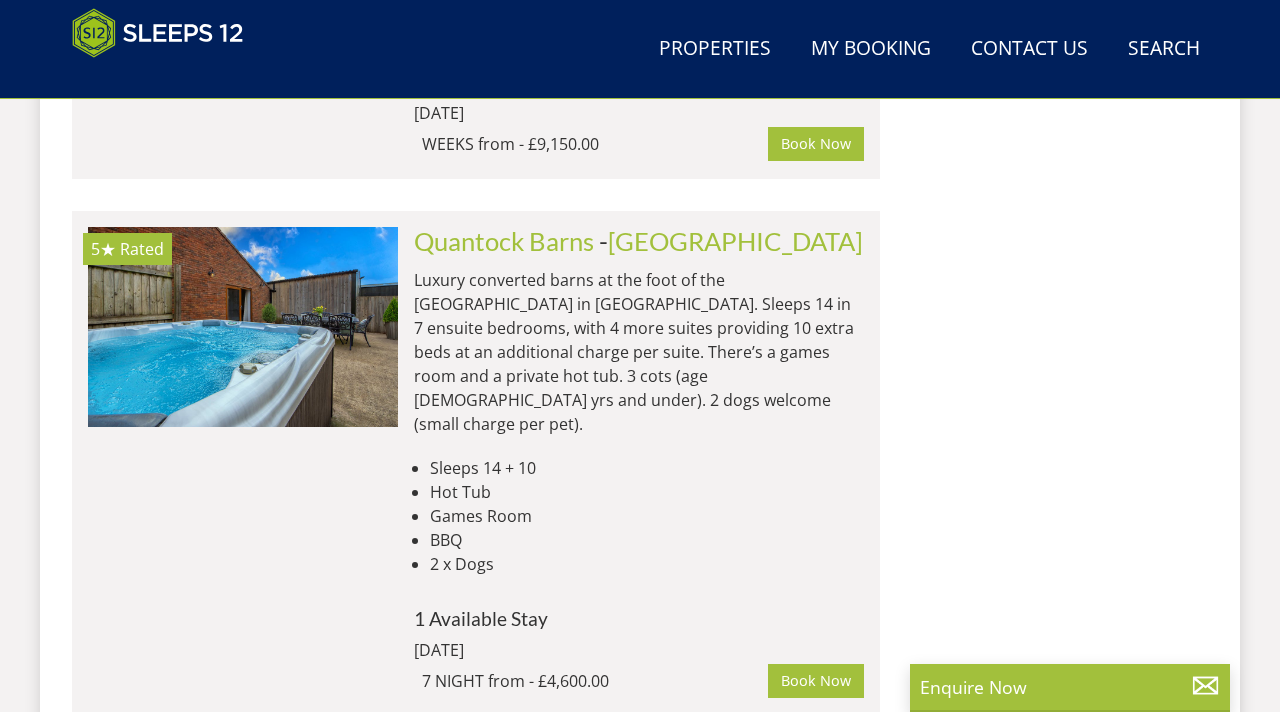 click at bounding box center (243, 864) 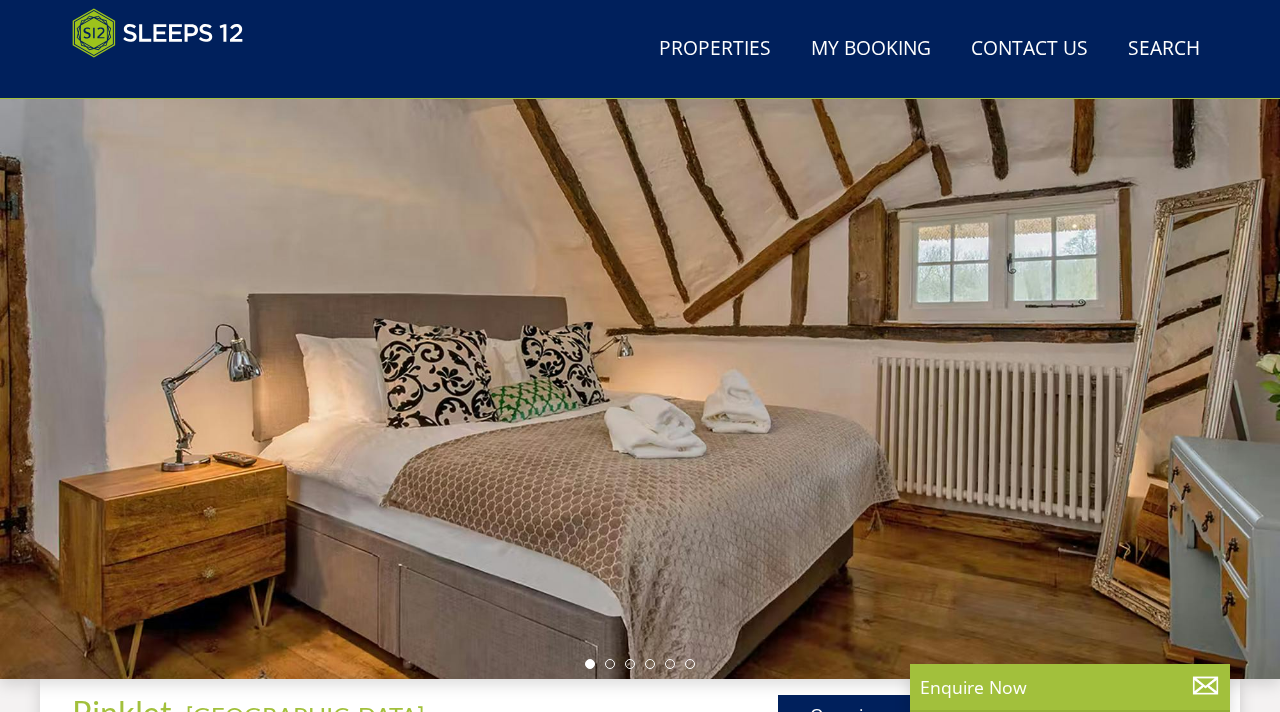 scroll, scrollTop: 160, scrollLeft: 0, axis: vertical 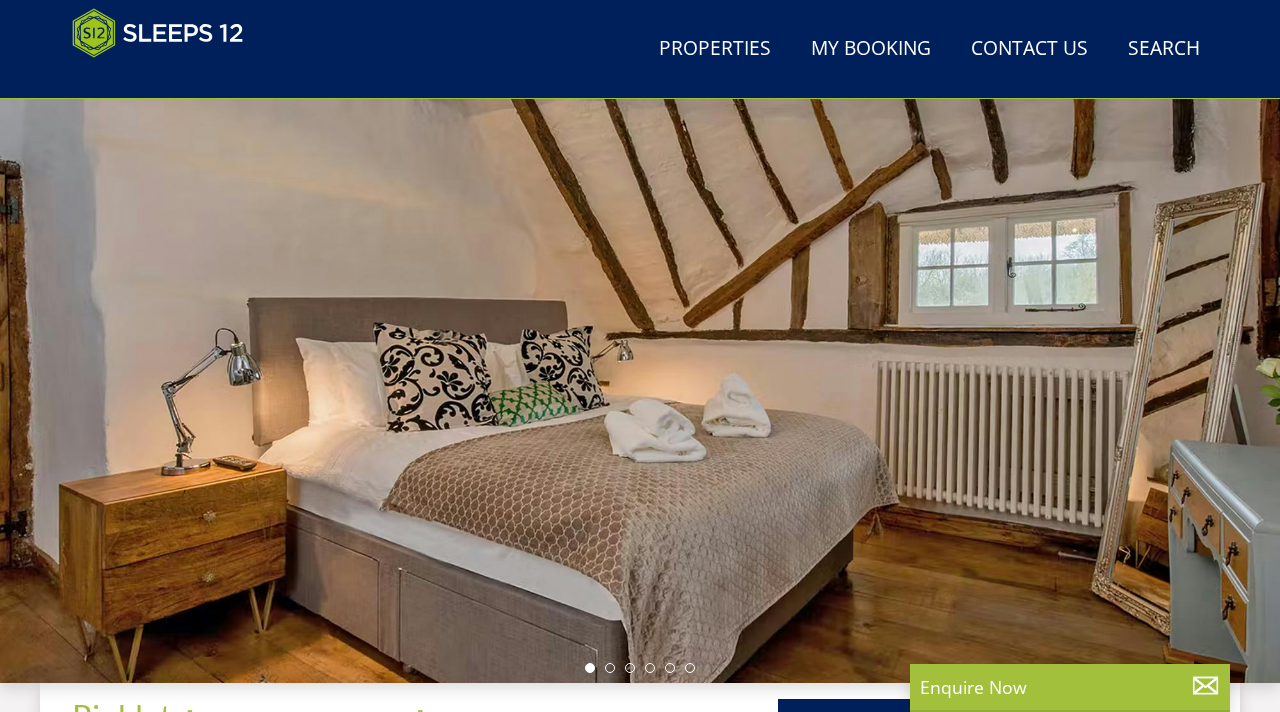 click at bounding box center (640, 333) 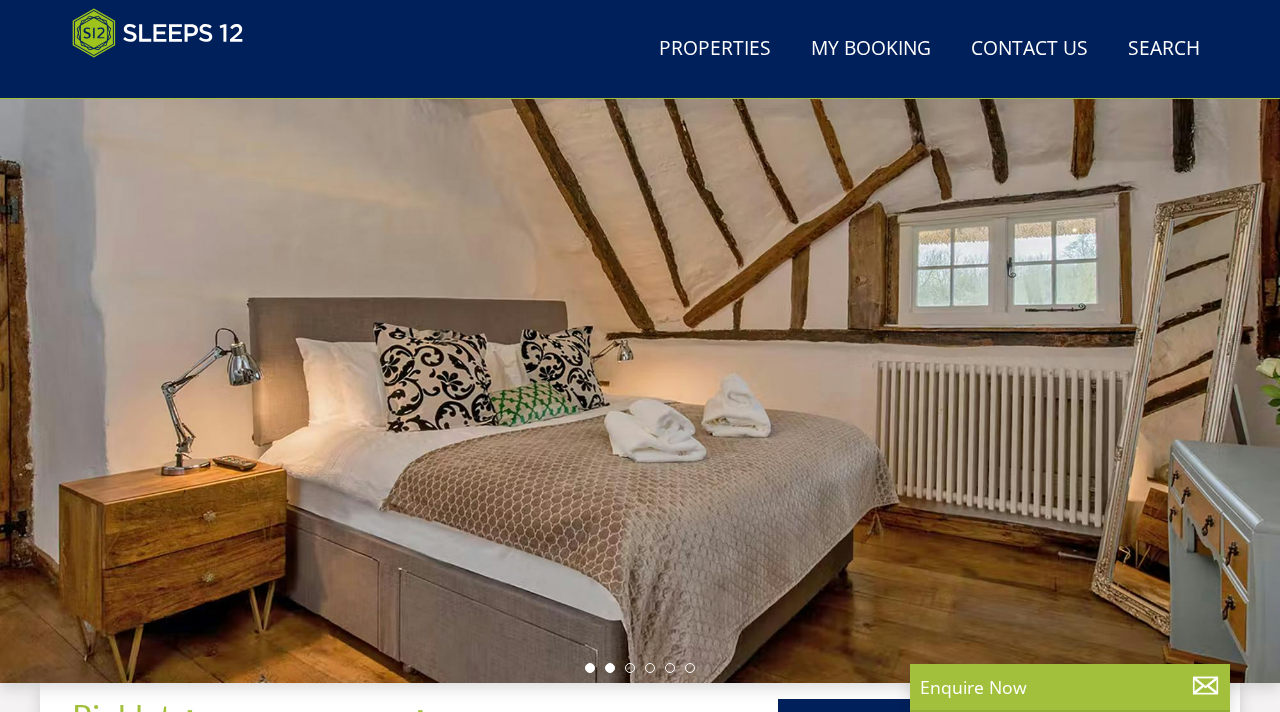 click at bounding box center [610, 668] 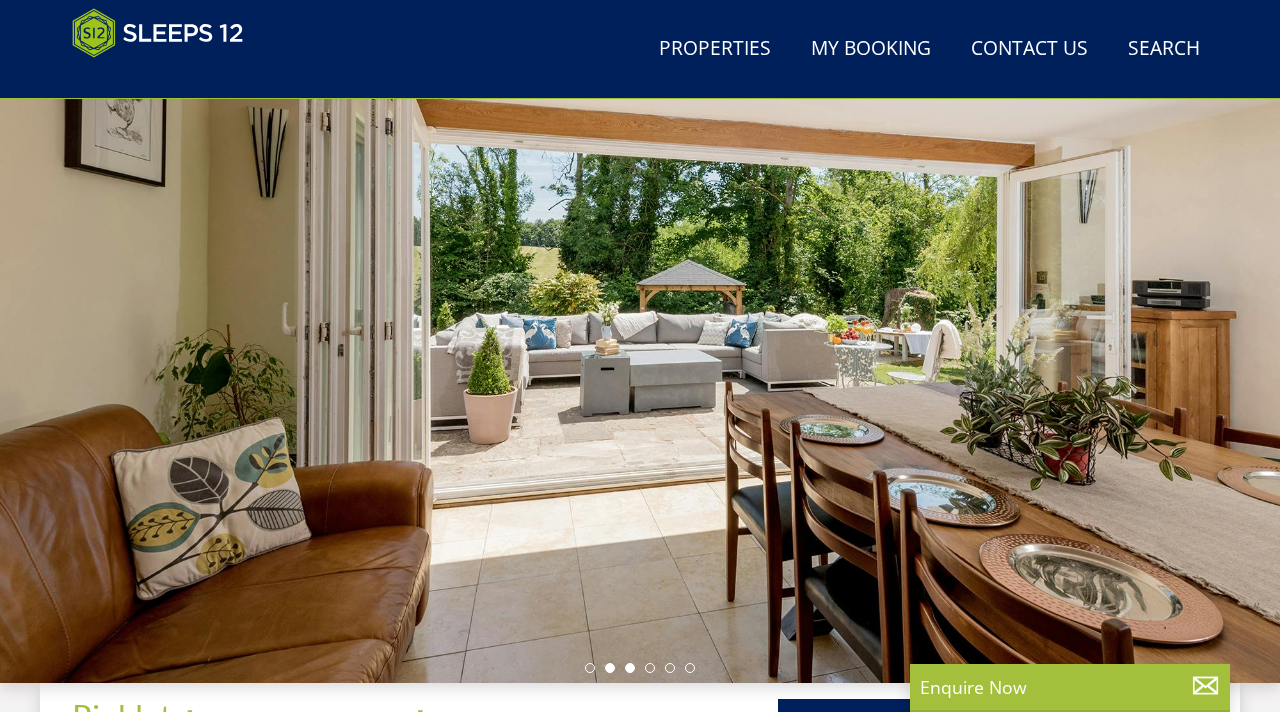 click at bounding box center [630, 668] 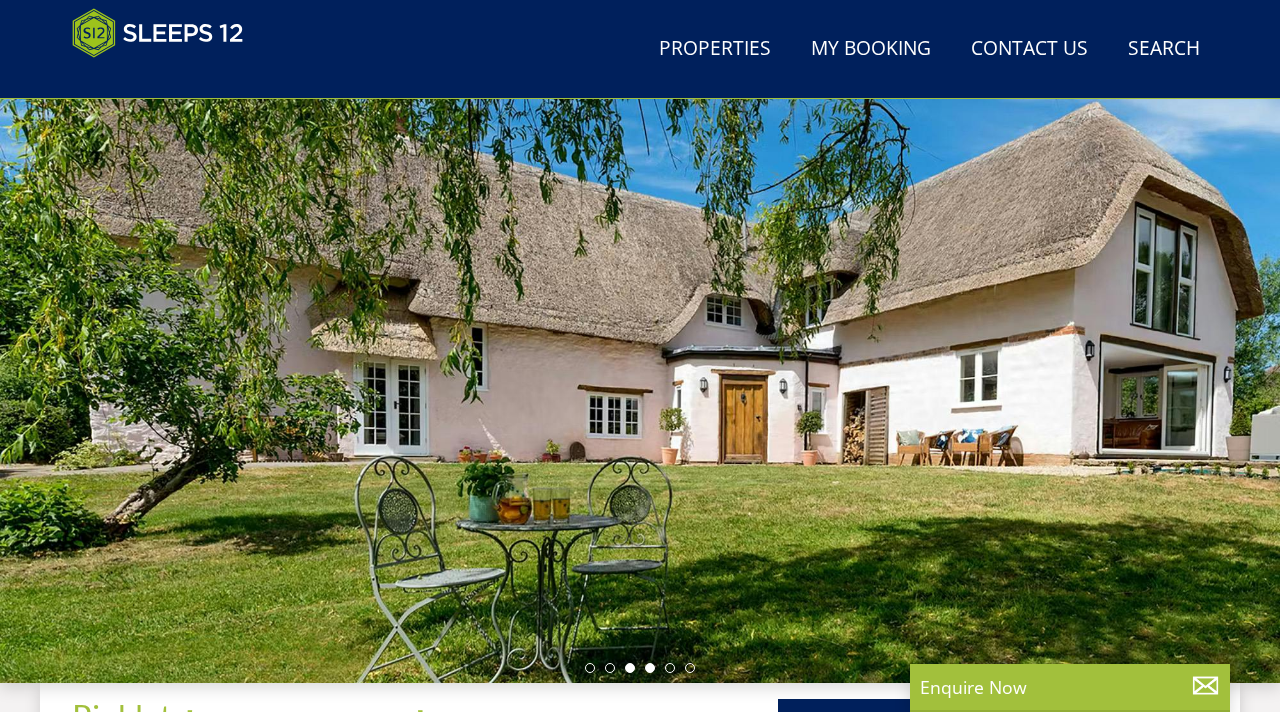 click at bounding box center [650, 668] 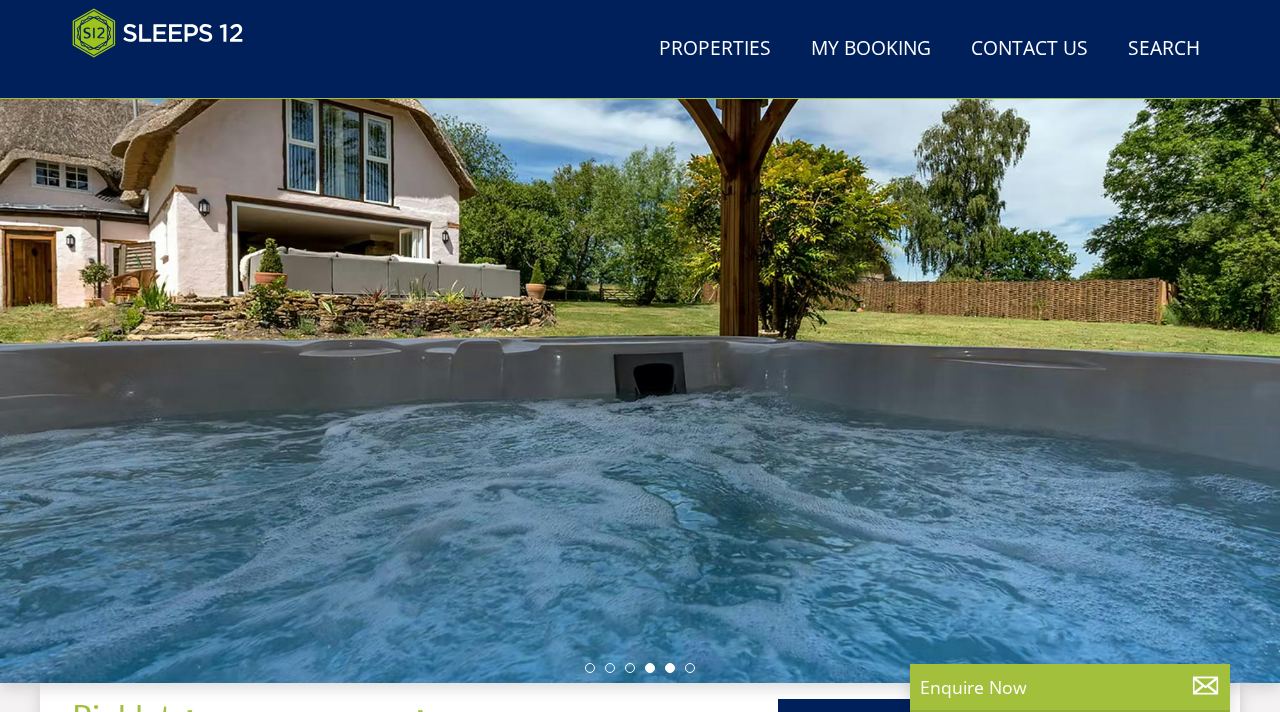 click at bounding box center [670, 668] 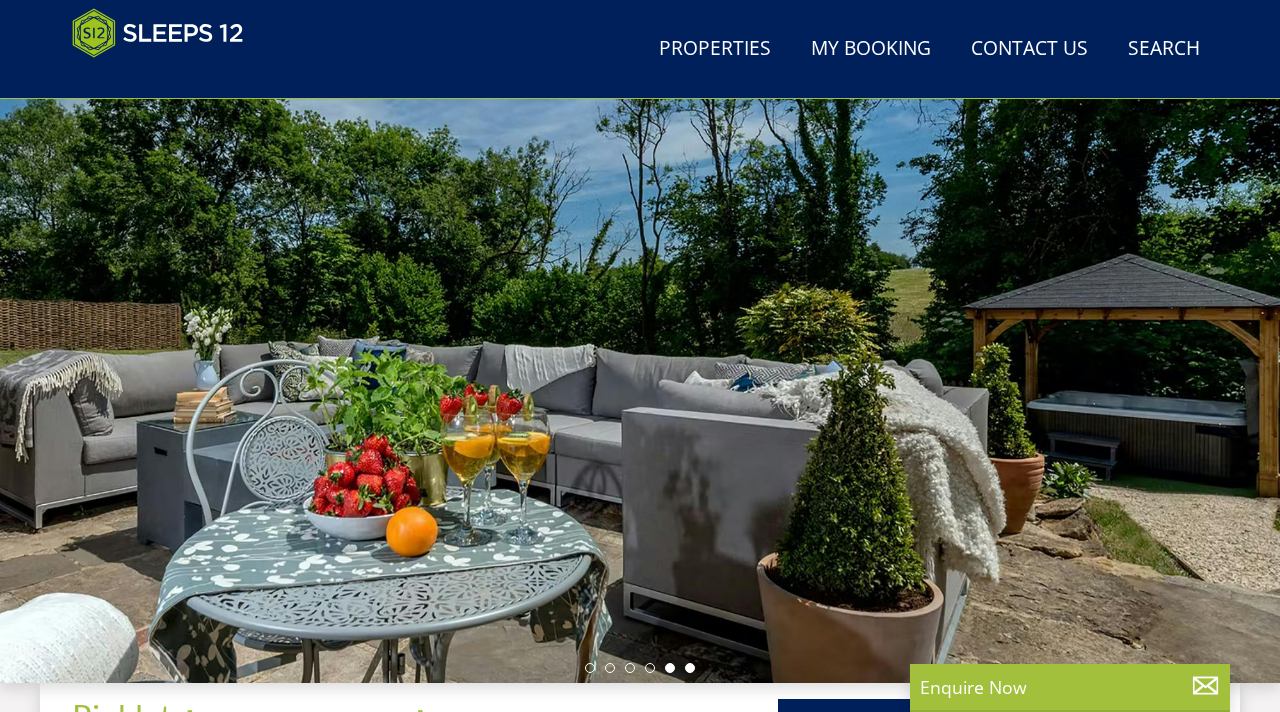 click at bounding box center (690, 668) 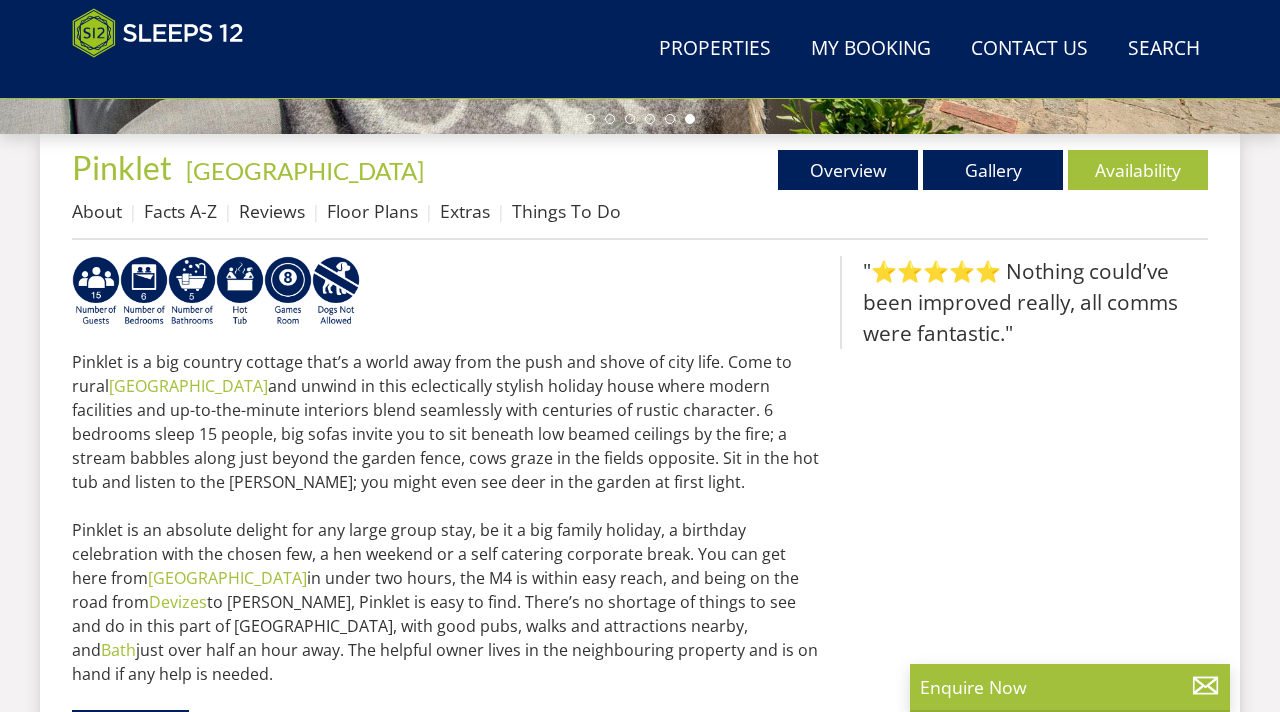 scroll, scrollTop: 707, scrollLeft: 0, axis: vertical 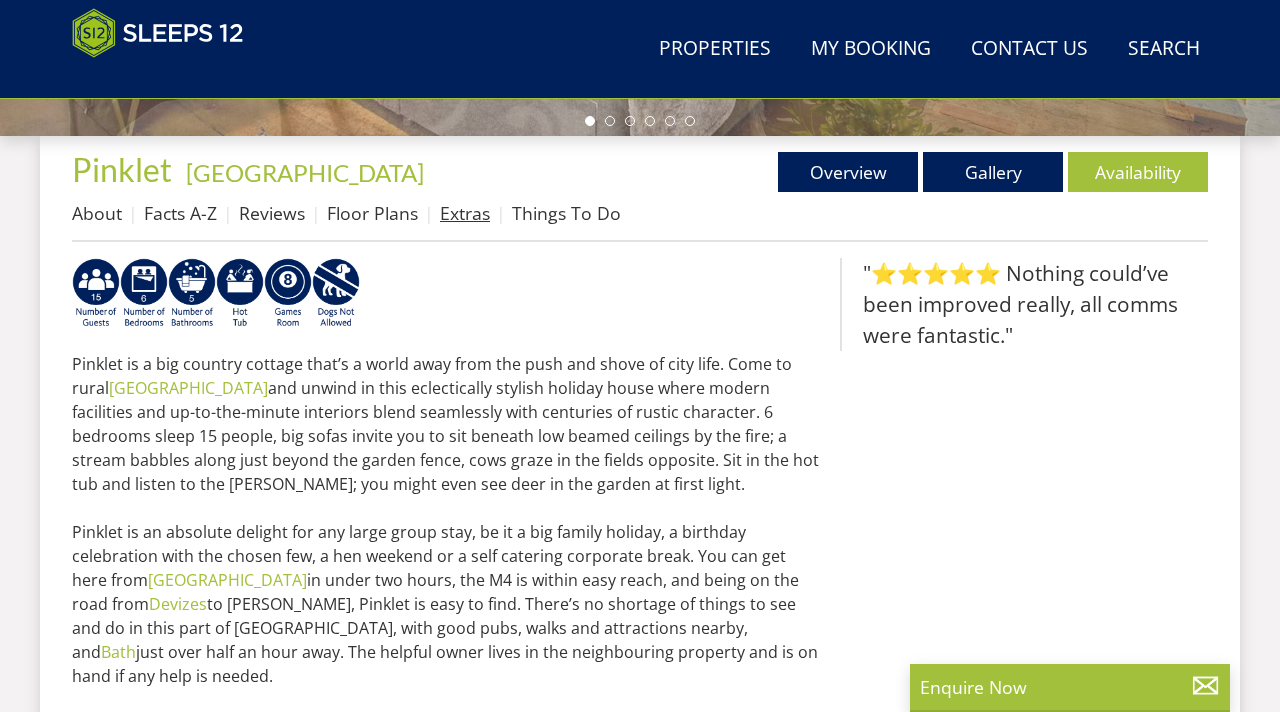 click on "Extras" at bounding box center (465, 213) 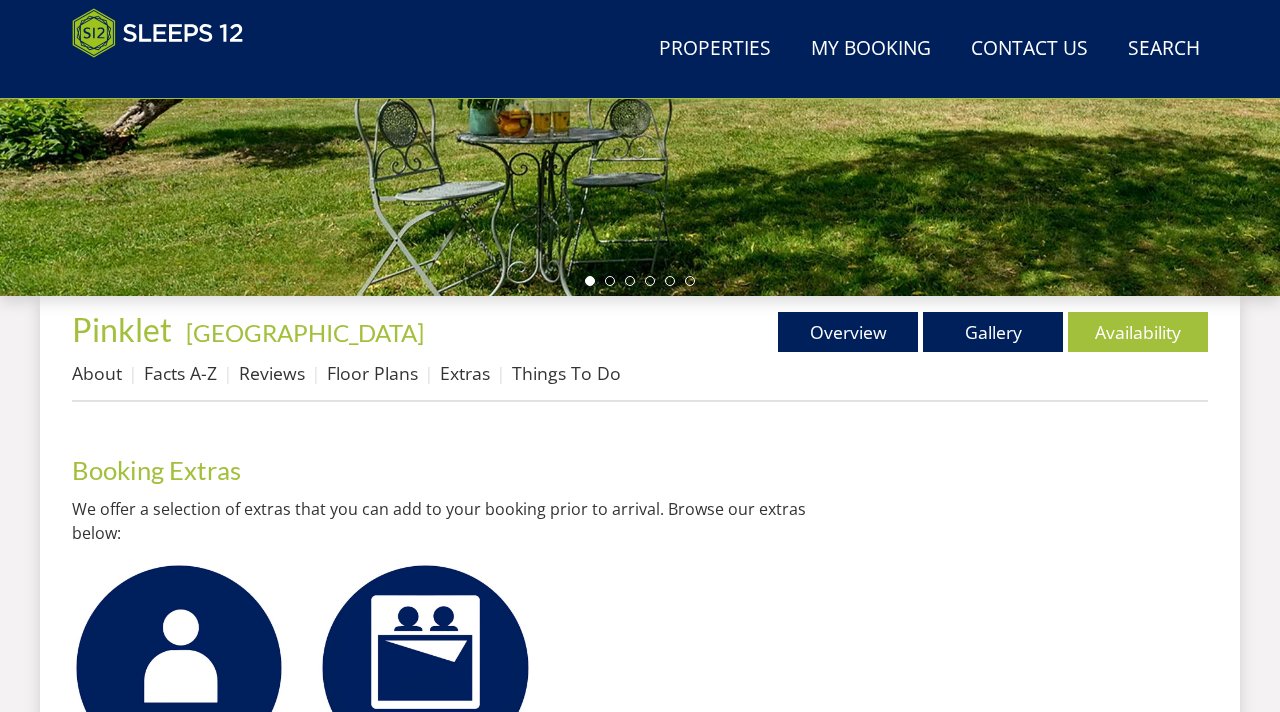 scroll, scrollTop: 0, scrollLeft: 0, axis: both 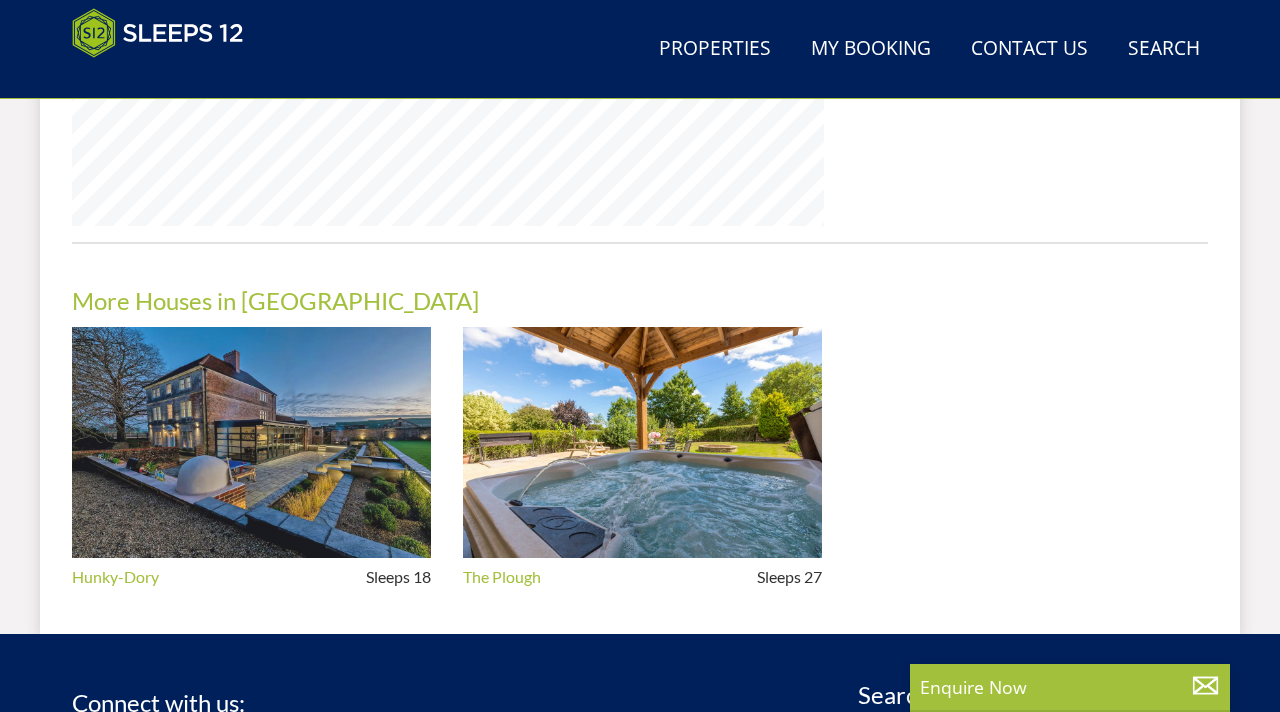 click at bounding box center (251, 443) 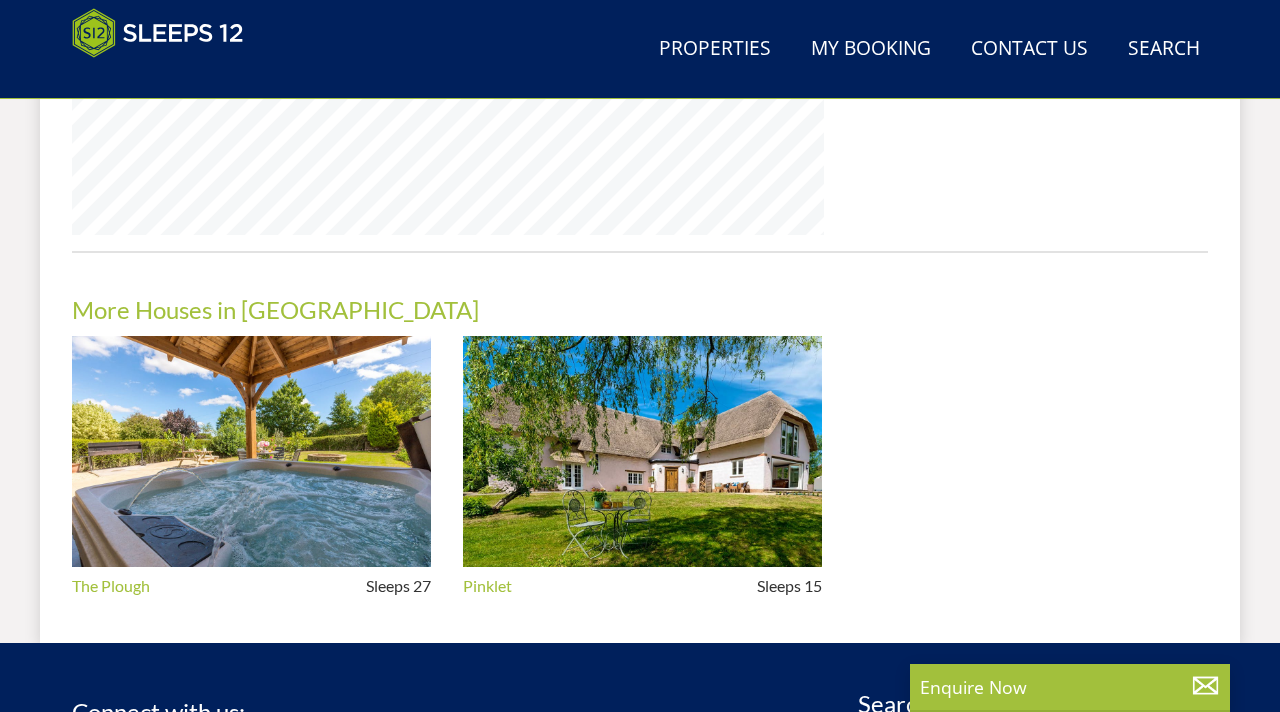 scroll, scrollTop: 1794, scrollLeft: 0, axis: vertical 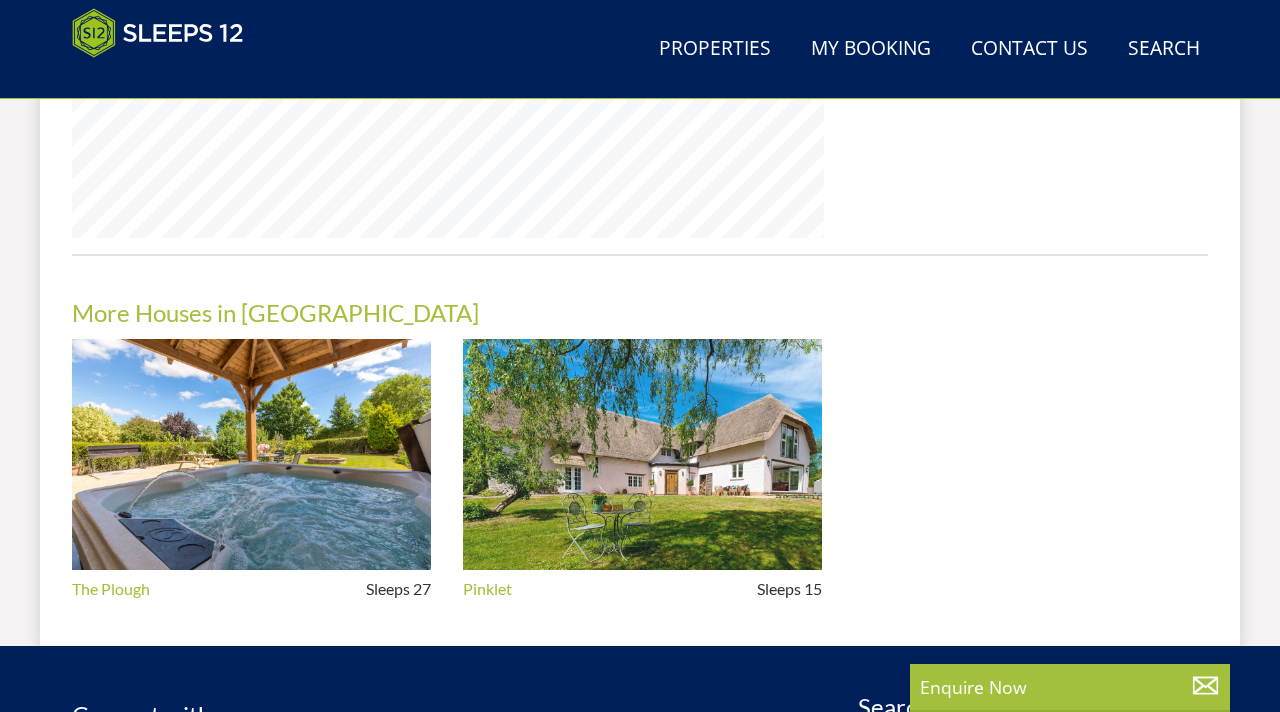 click at bounding box center (642, 455) 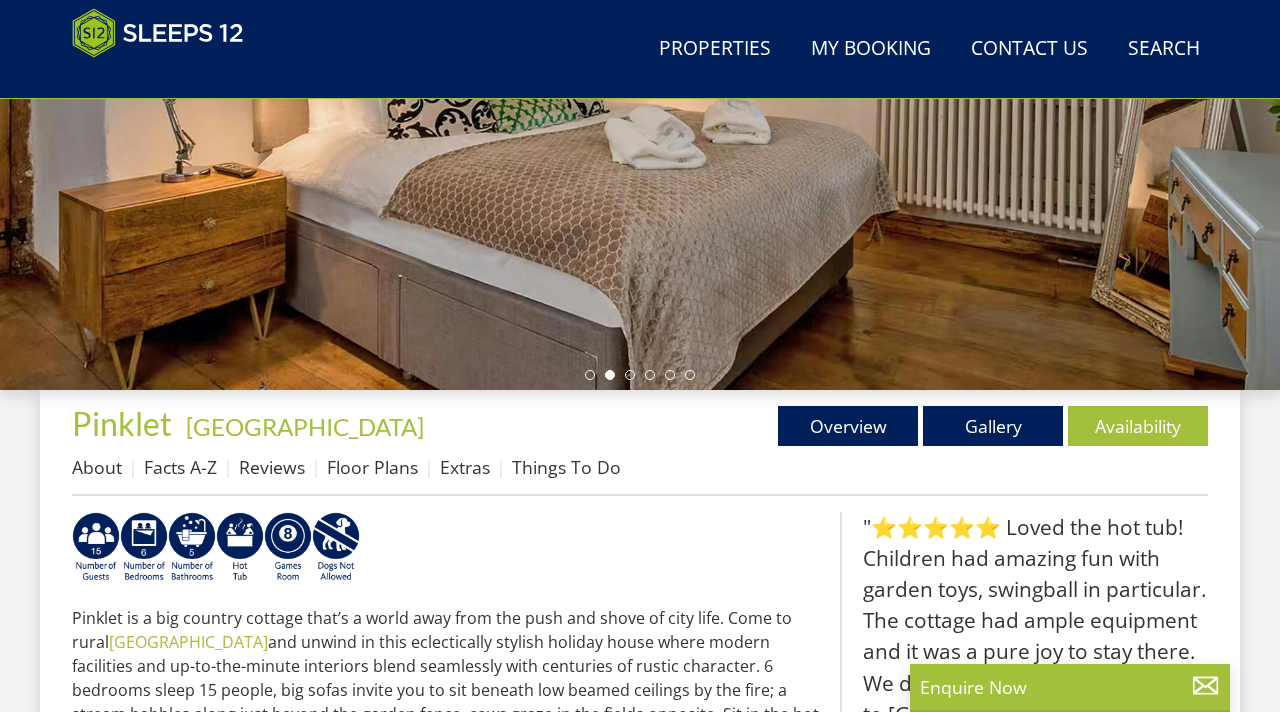 scroll, scrollTop: 456, scrollLeft: 0, axis: vertical 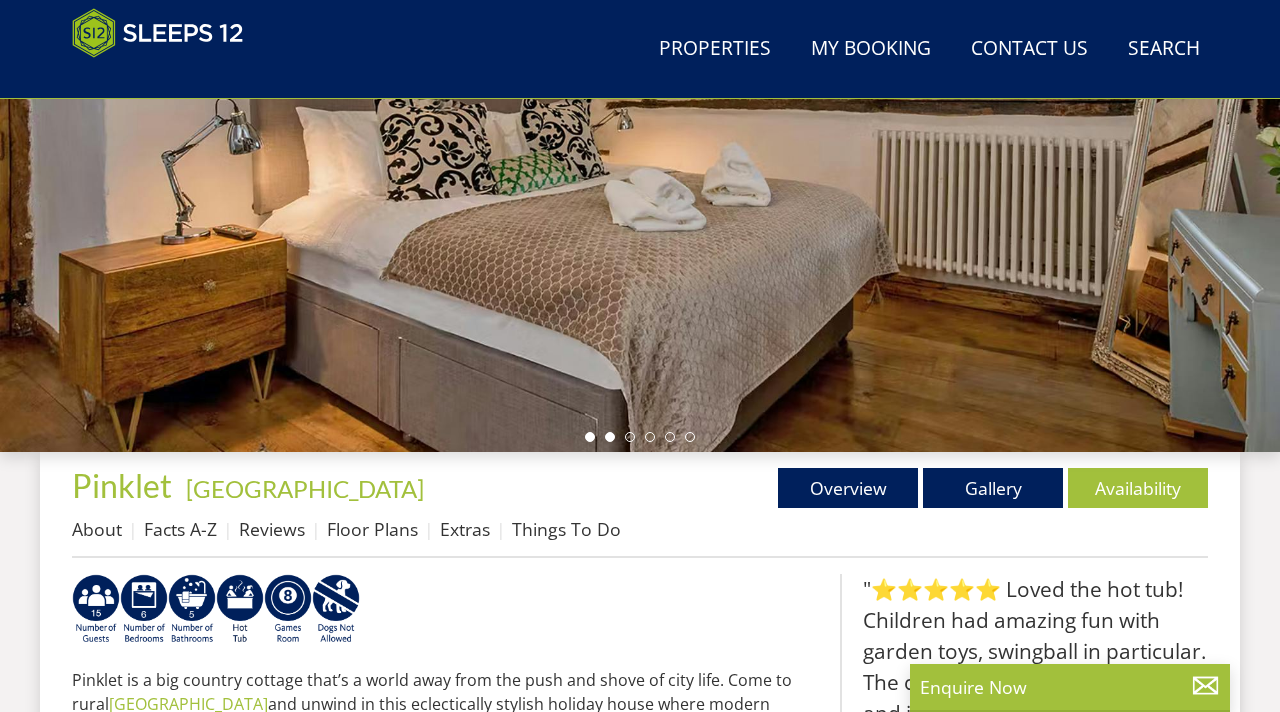 click at bounding box center [610, 437] 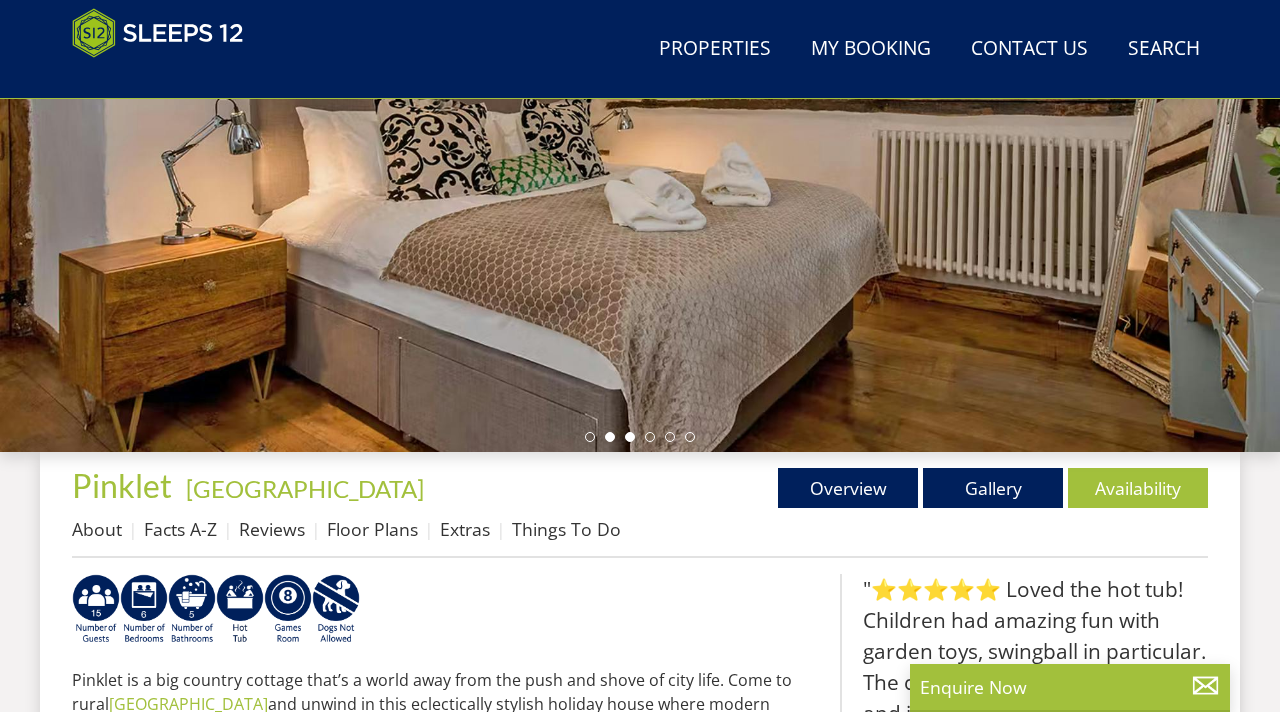 click at bounding box center (630, 437) 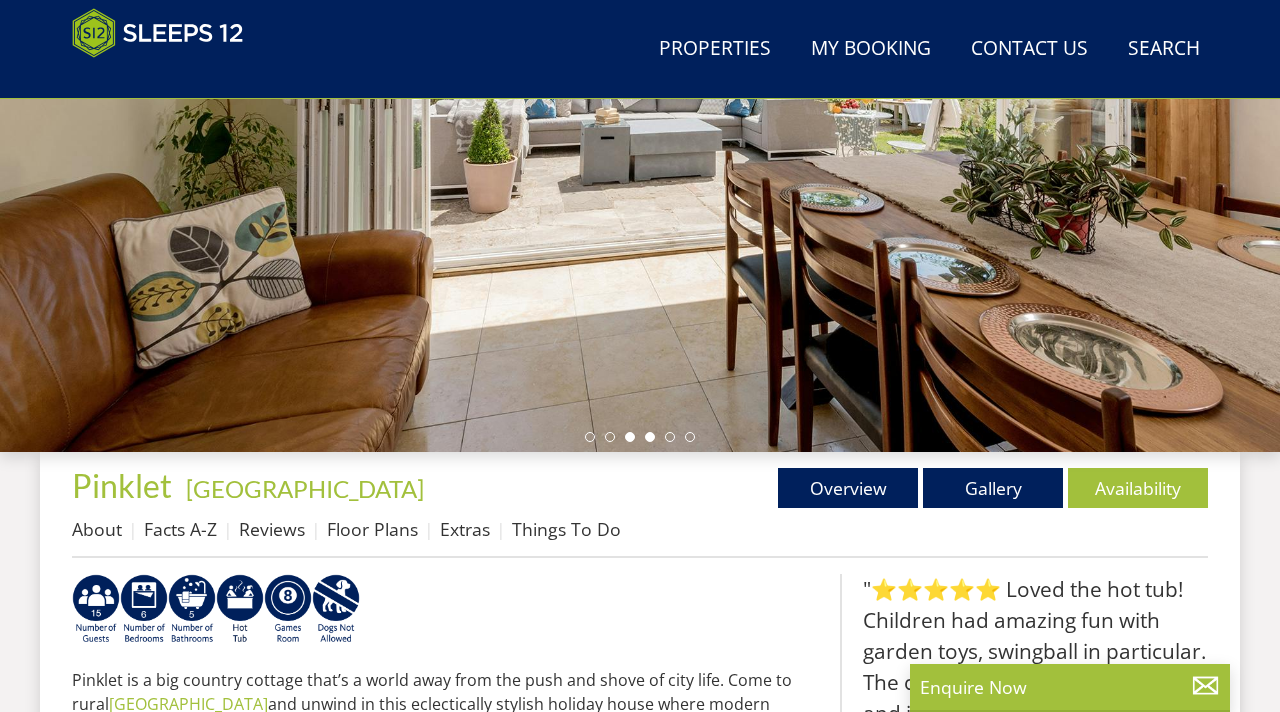 click at bounding box center [650, 437] 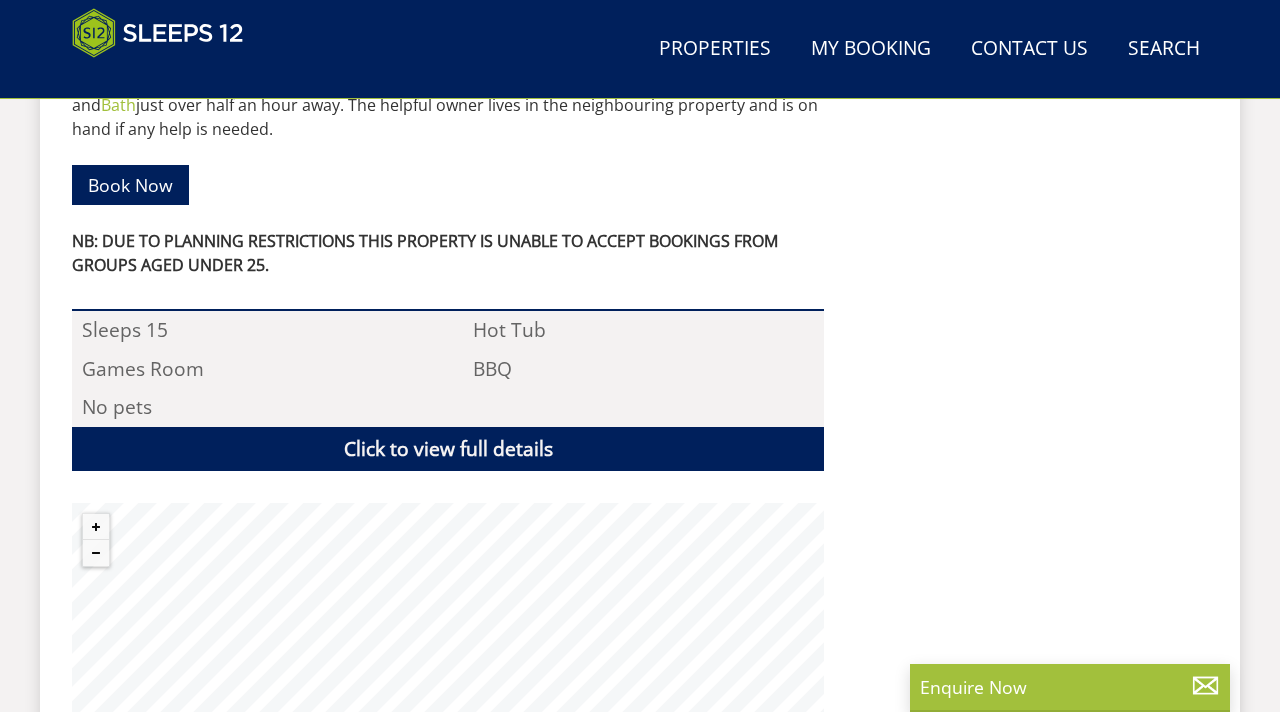 scroll, scrollTop: 1275, scrollLeft: 0, axis: vertical 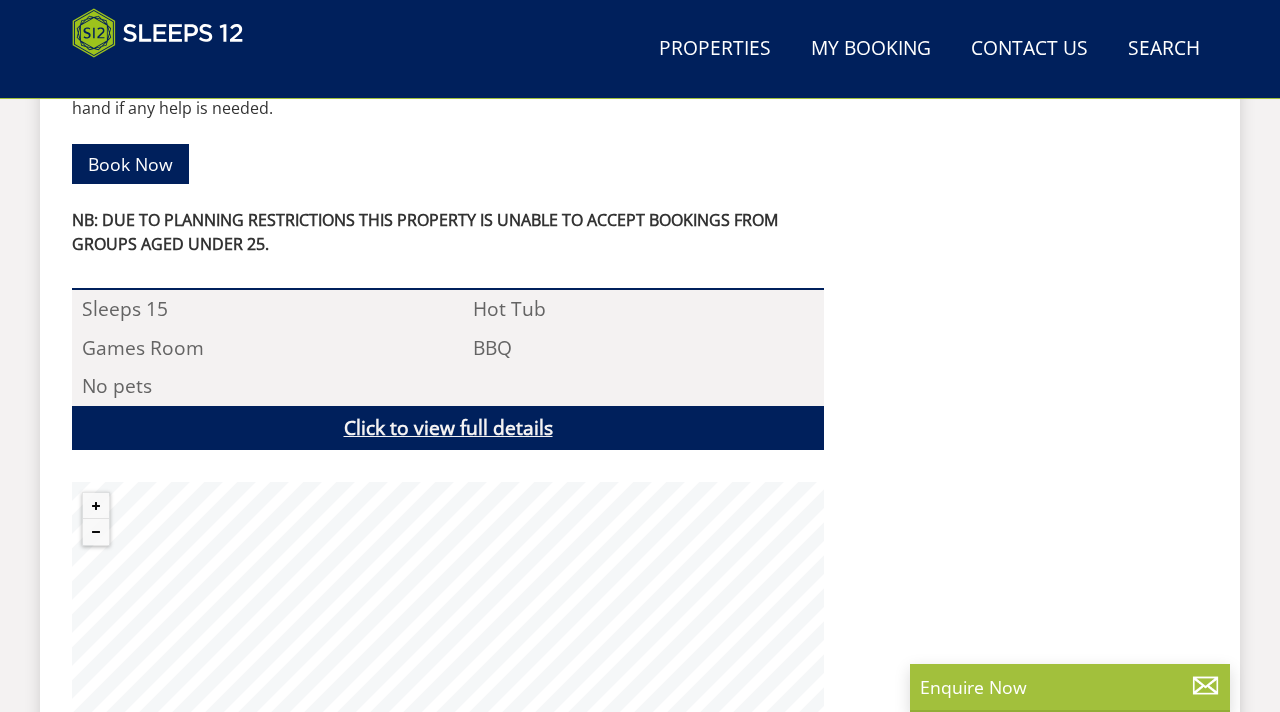 click on "Click to view full details" at bounding box center (448, 428) 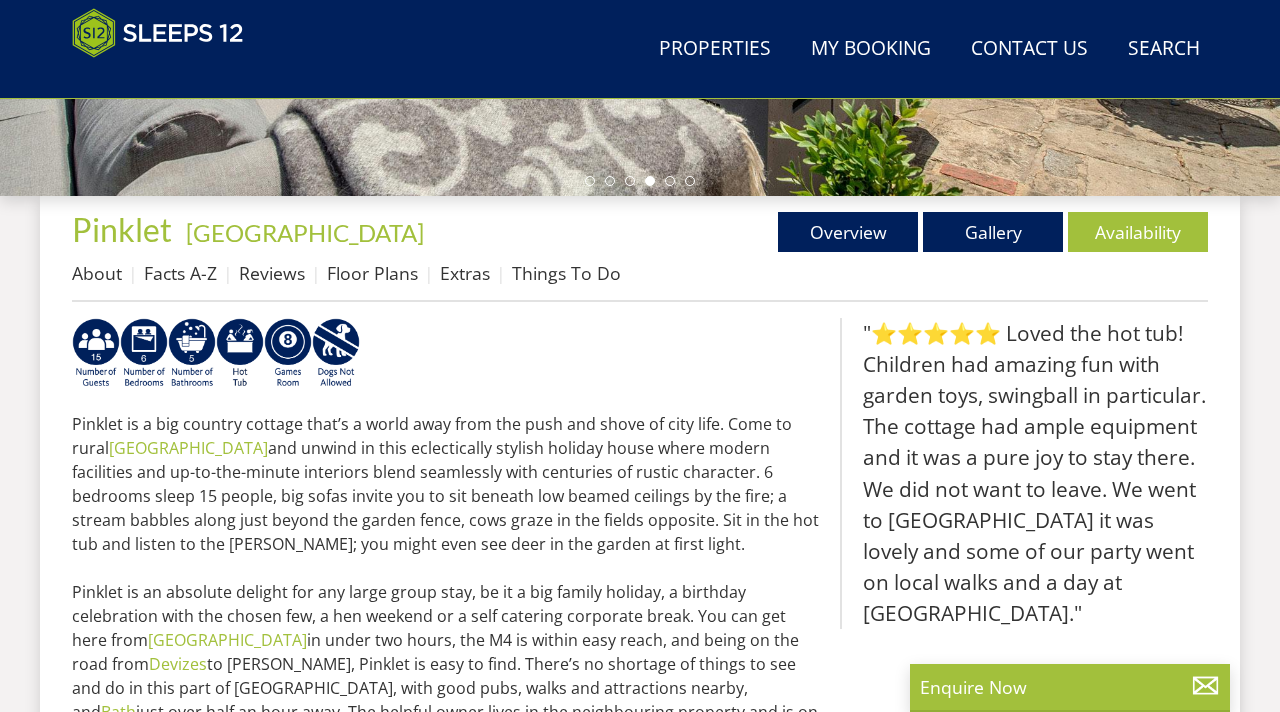 scroll, scrollTop: 645, scrollLeft: 0, axis: vertical 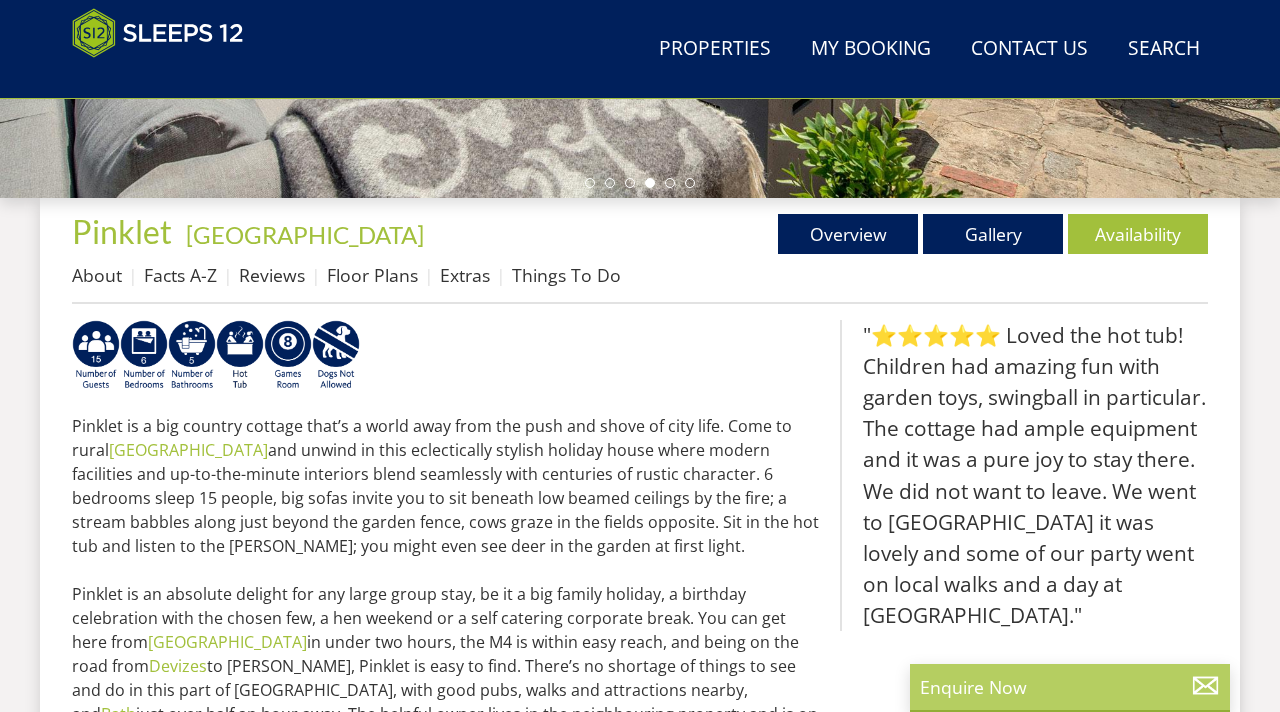 click on "Enquire Now" at bounding box center (1070, 687) 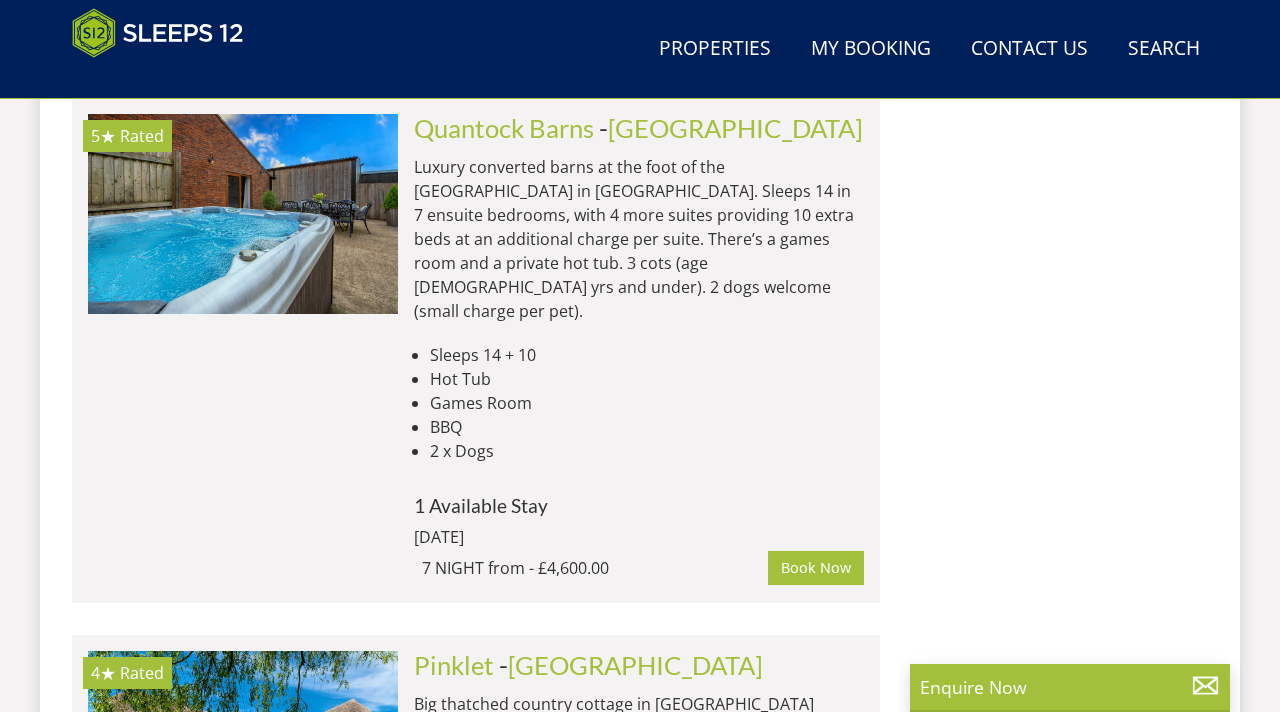 scroll, scrollTop: 11529, scrollLeft: 0, axis: vertical 